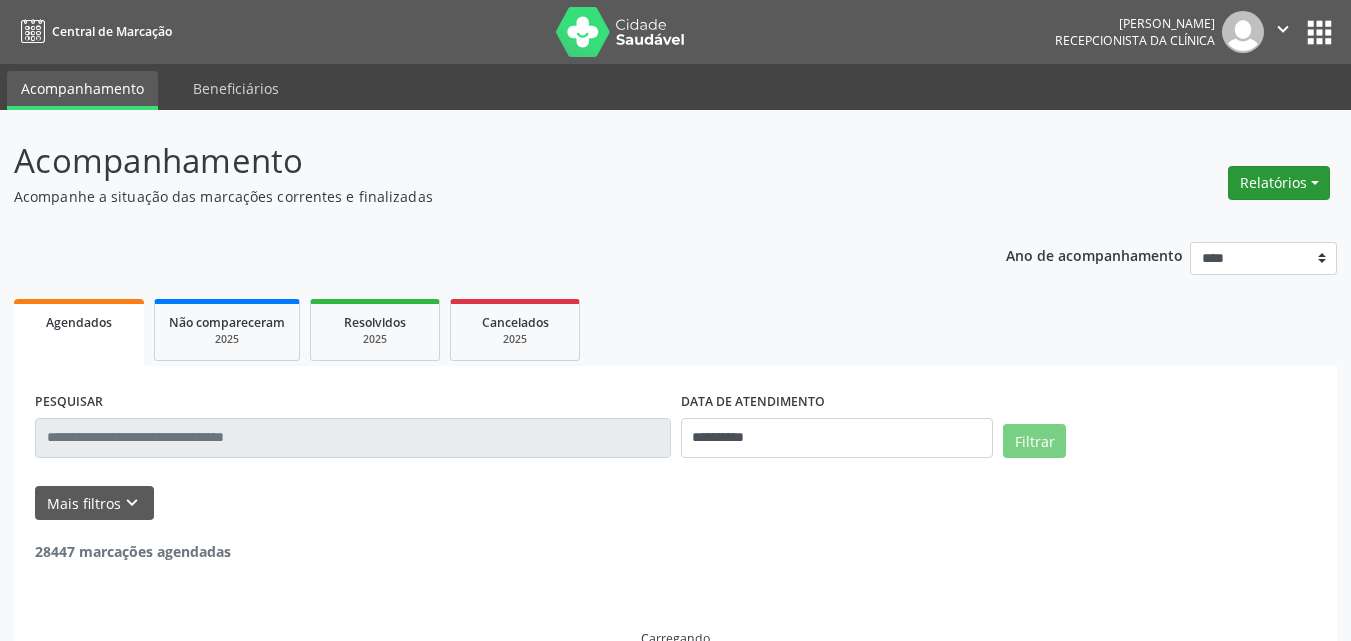 scroll, scrollTop: 0, scrollLeft: 0, axis: both 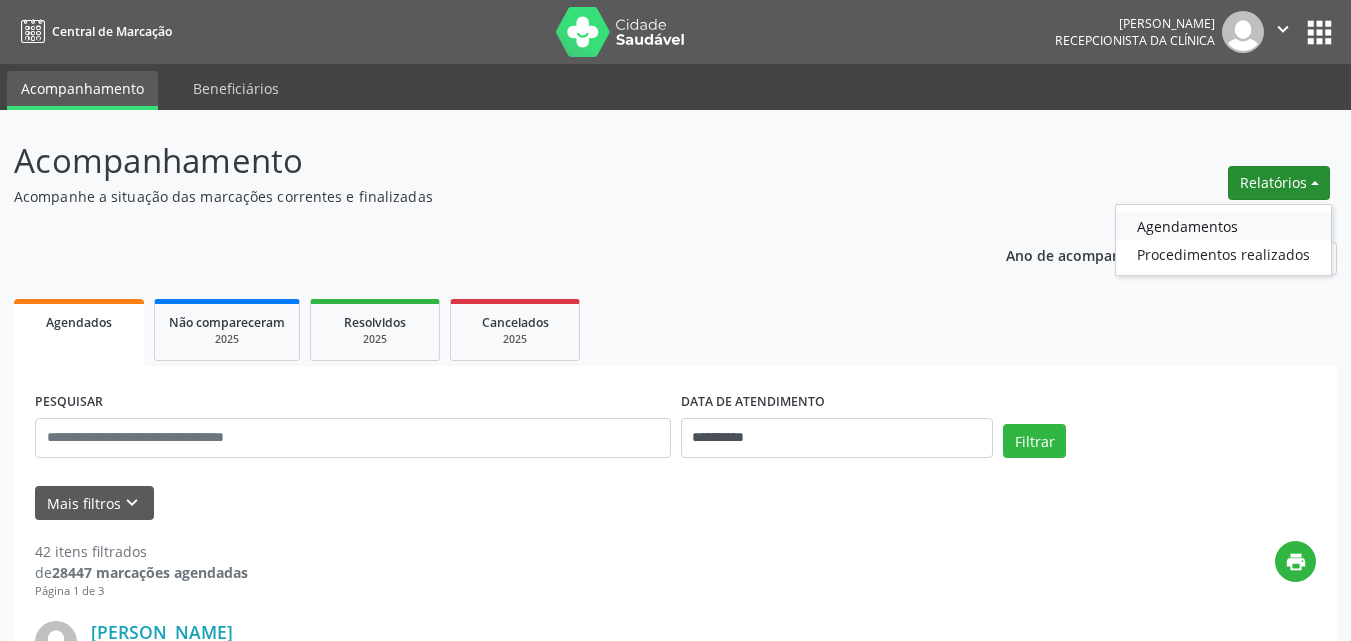click on "Agendamentos" at bounding box center [1223, 226] 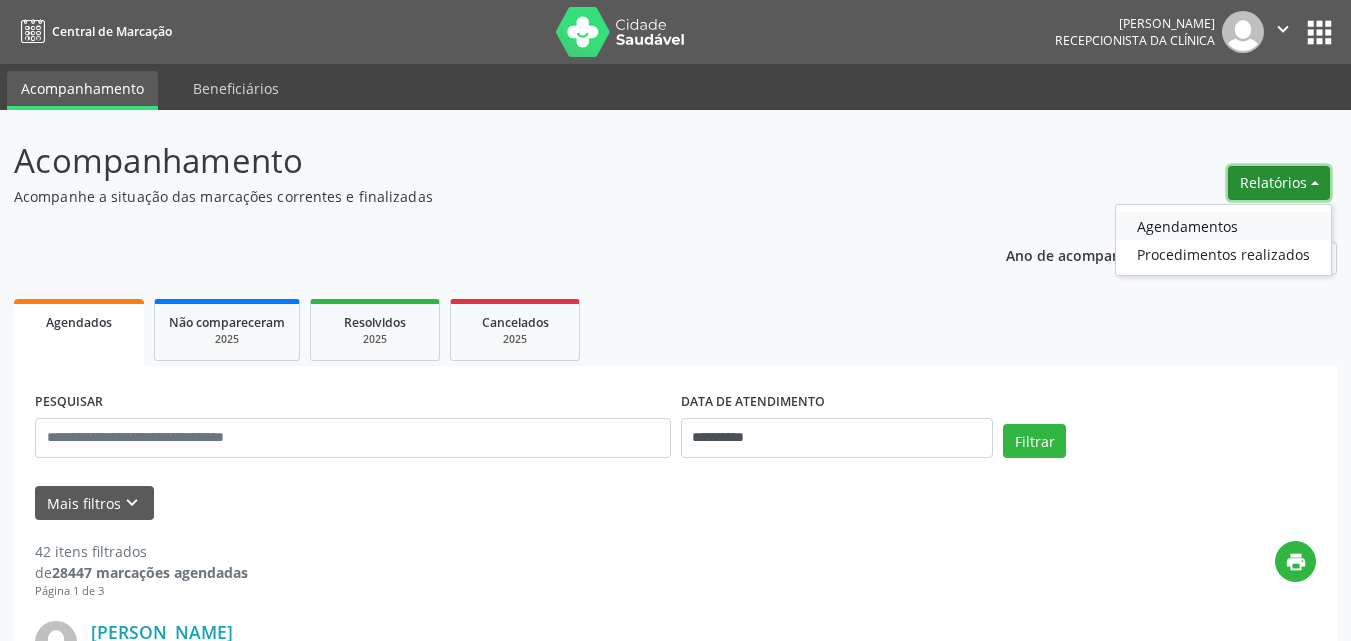 select on "*" 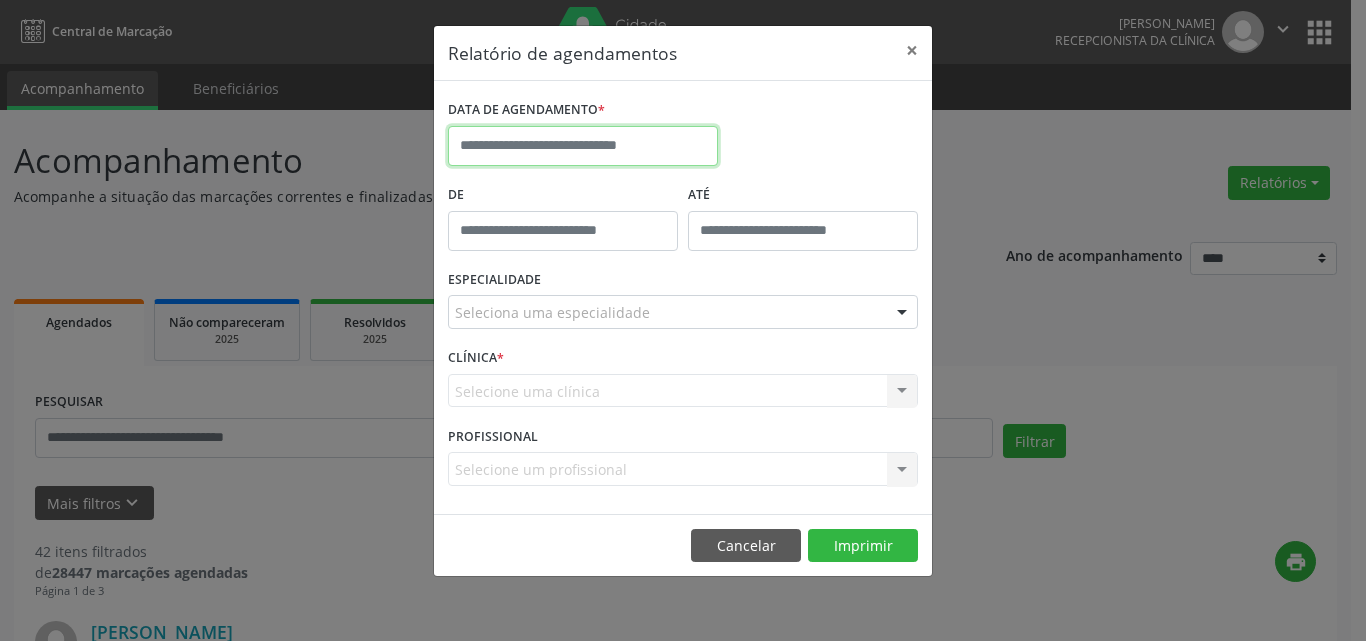 click at bounding box center [583, 146] 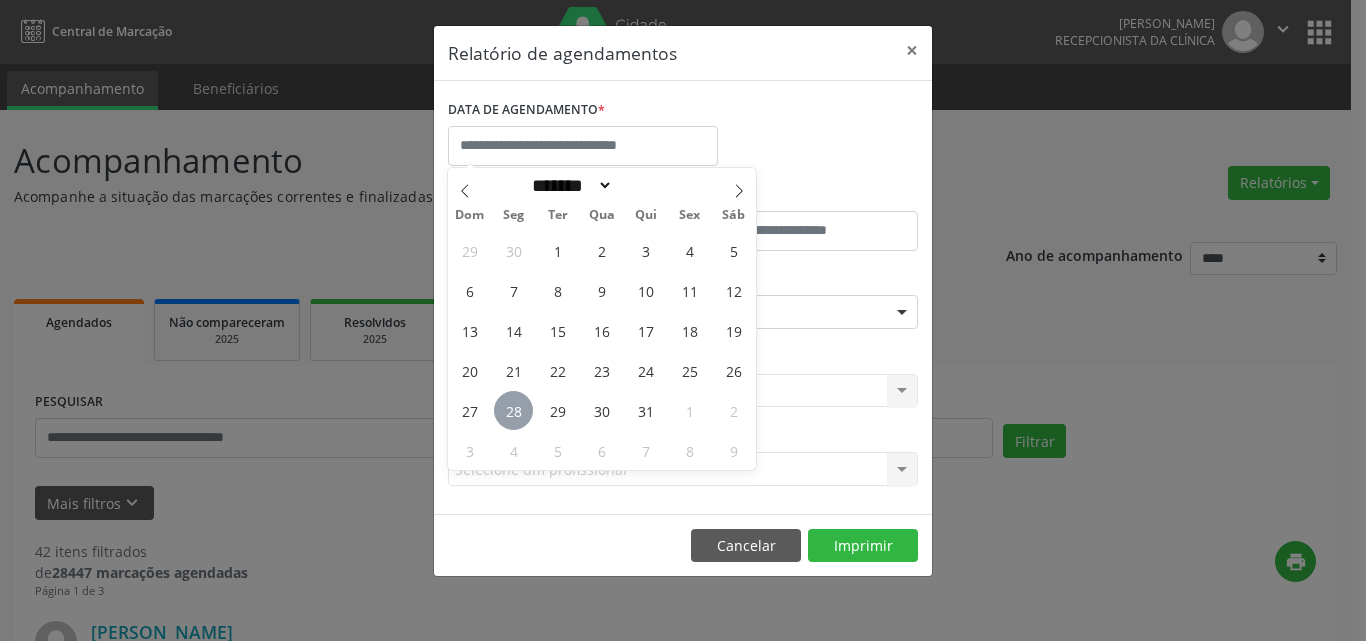 click on "28" at bounding box center [513, 410] 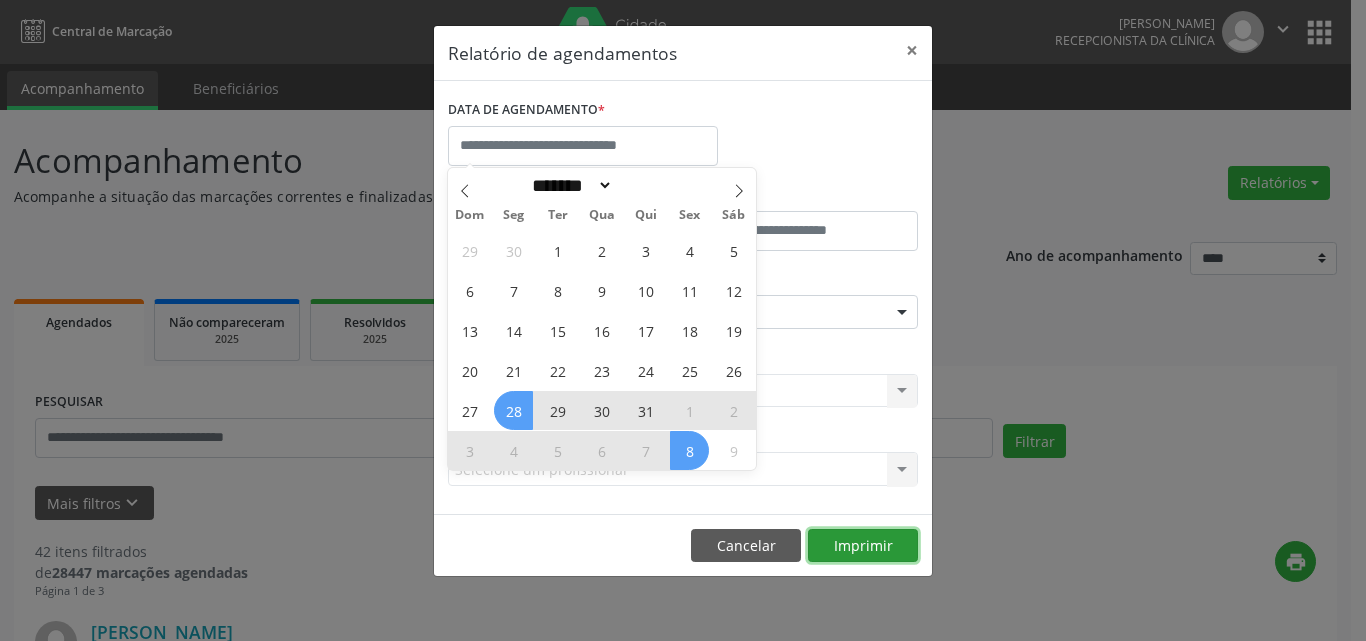 click on "Imprimir" at bounding box center [863, 546] 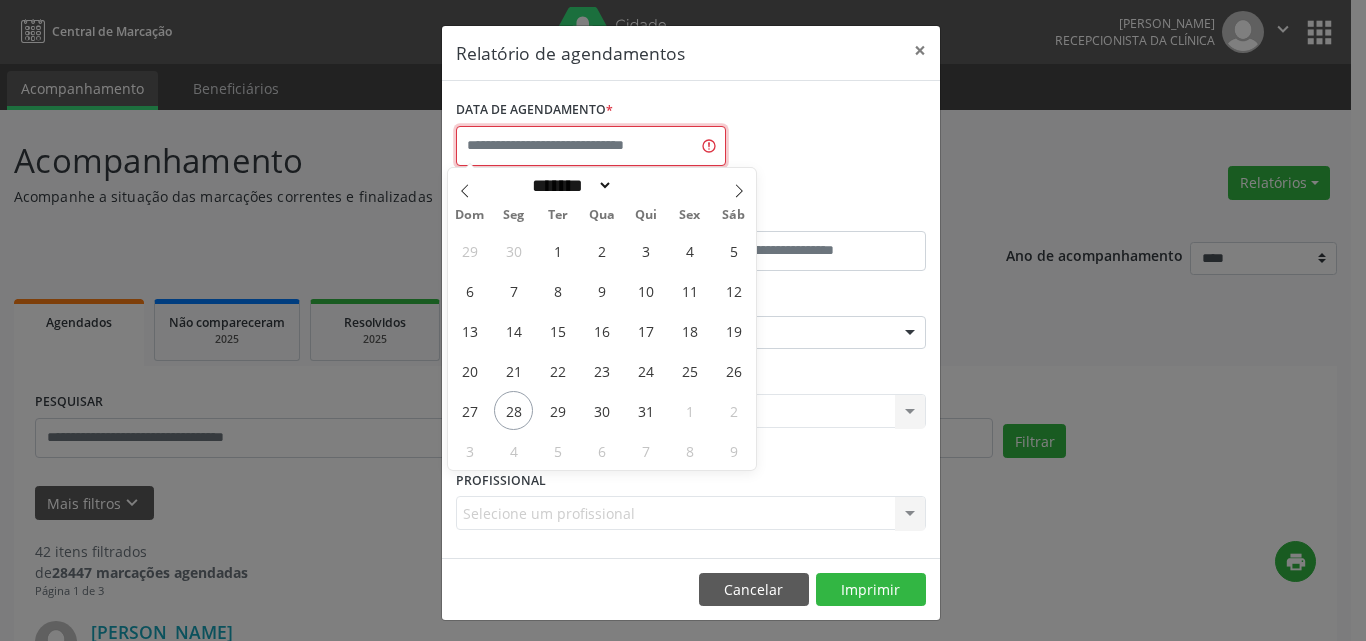 click at bounding box center (591, 146) 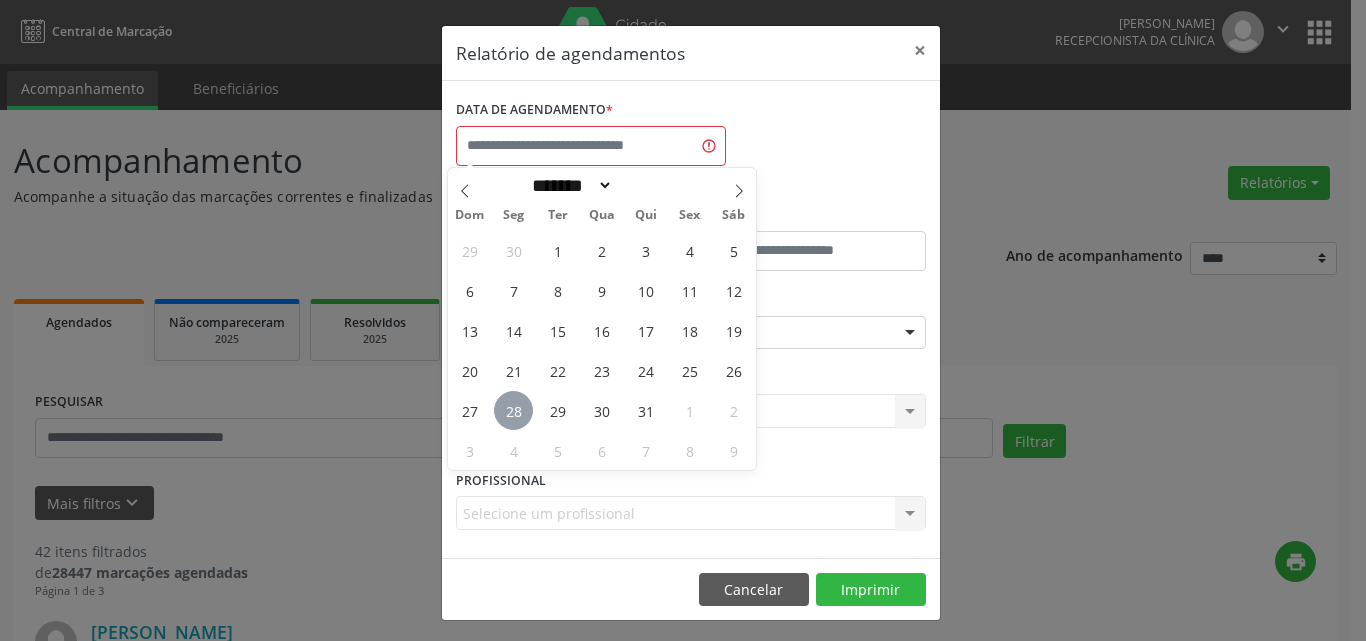 click on "28" at bounding box center [513, 410] 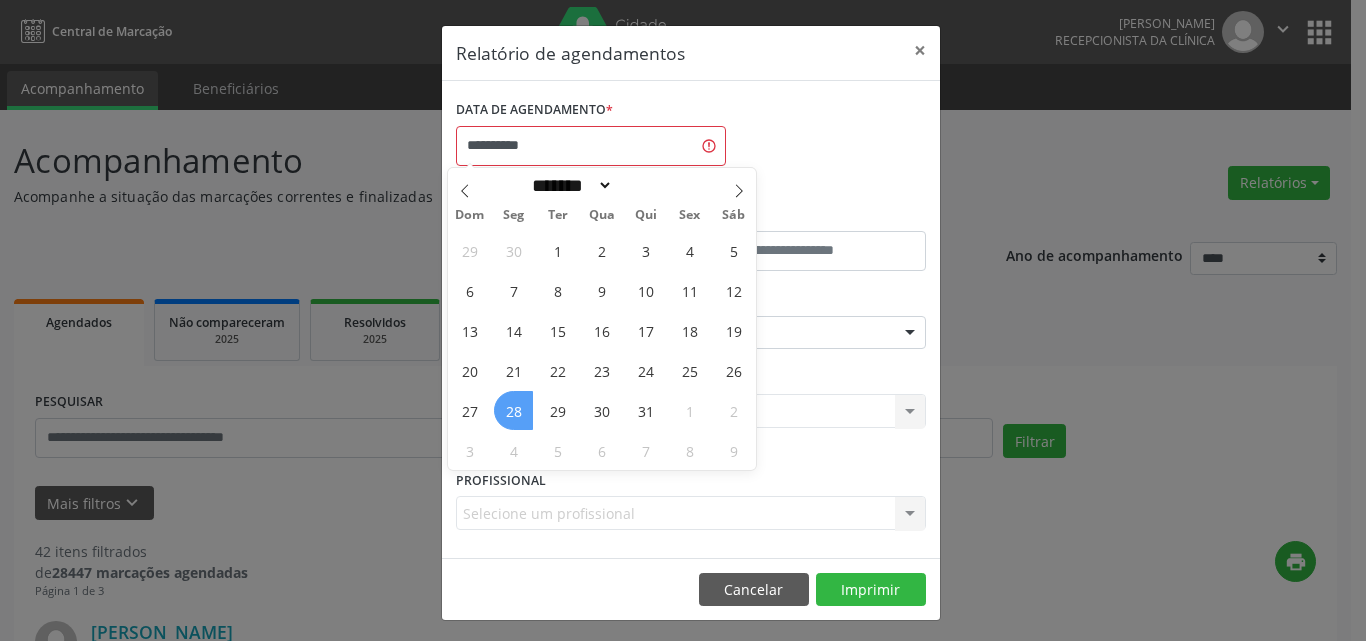click on "28" at bounding box center [513, 410] 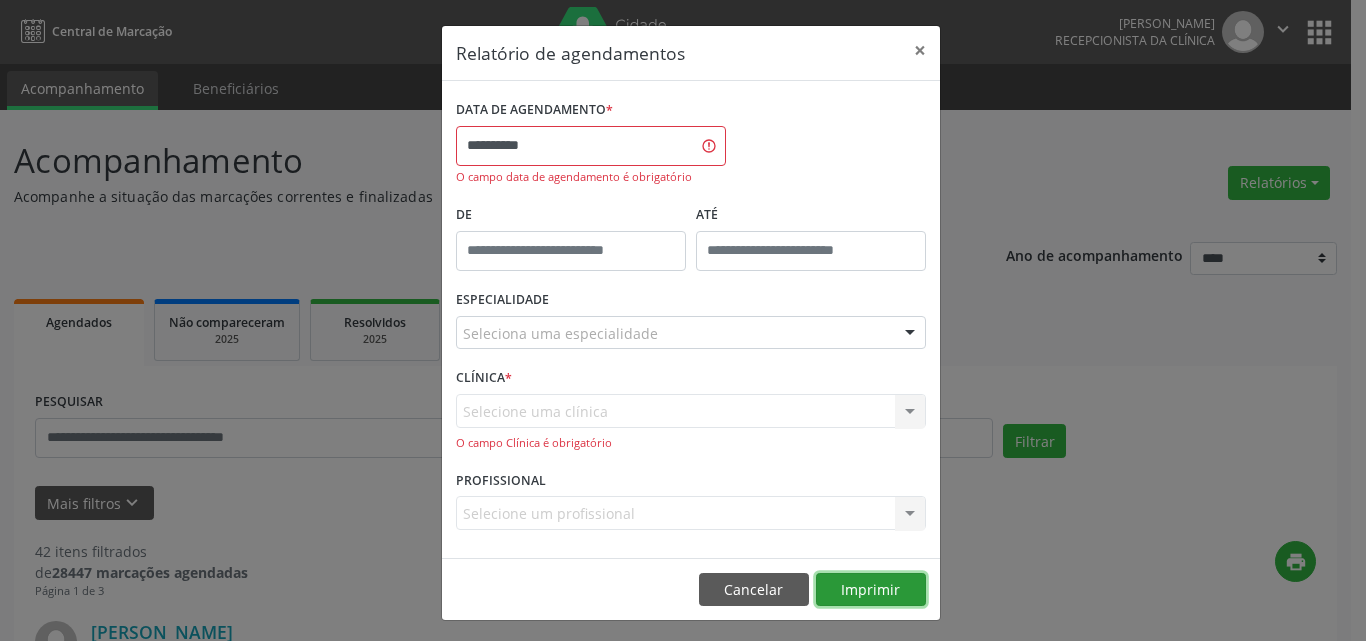click on "Imprimir" at bounding box center [871, 590] 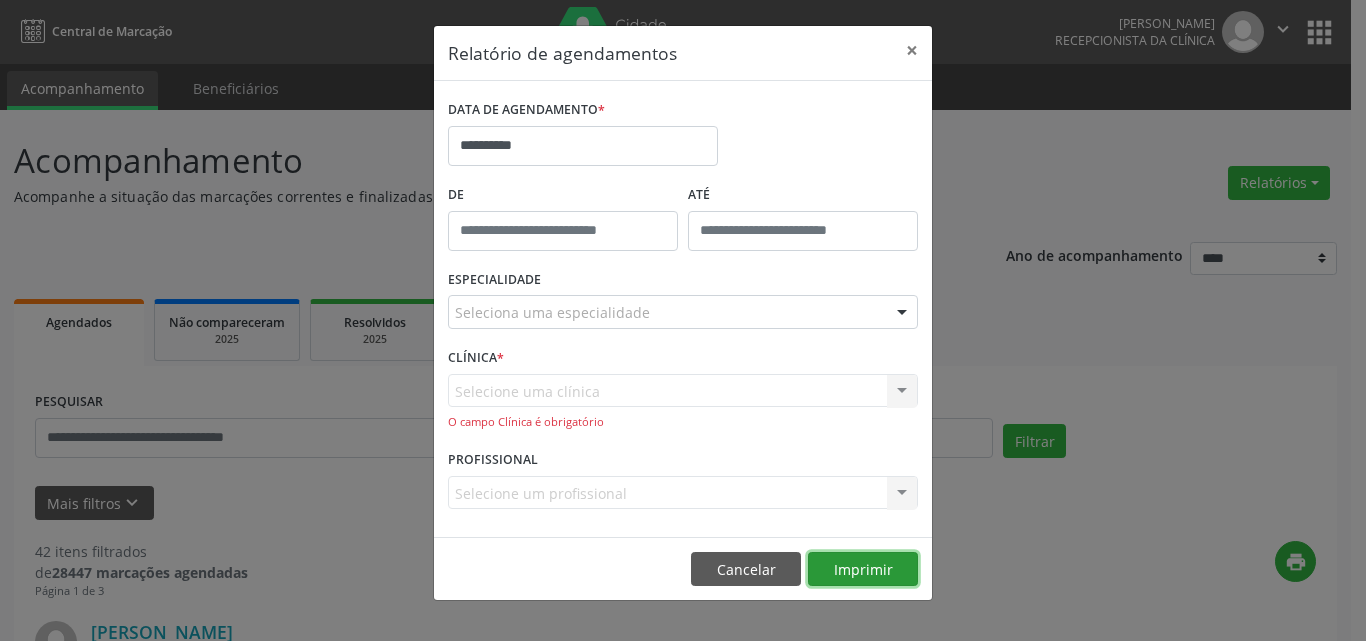 click on "Imprimir" at bounding box center (863, 569) 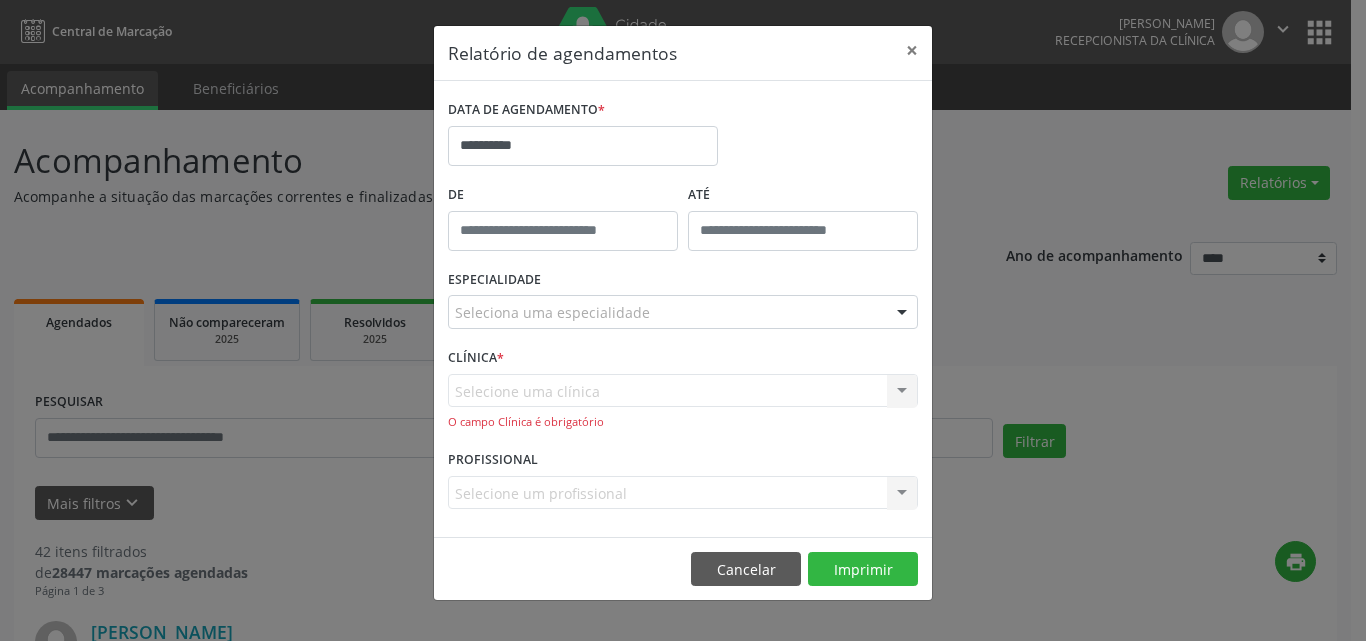 click on "Selecione uma clínica
Nenhum resultado encontrado para: "   "
Não há nenhuma opção para ser exibida.
O [GEOGRAPHIC_DATA] é obrigatório" at bounding box center [683, 402] 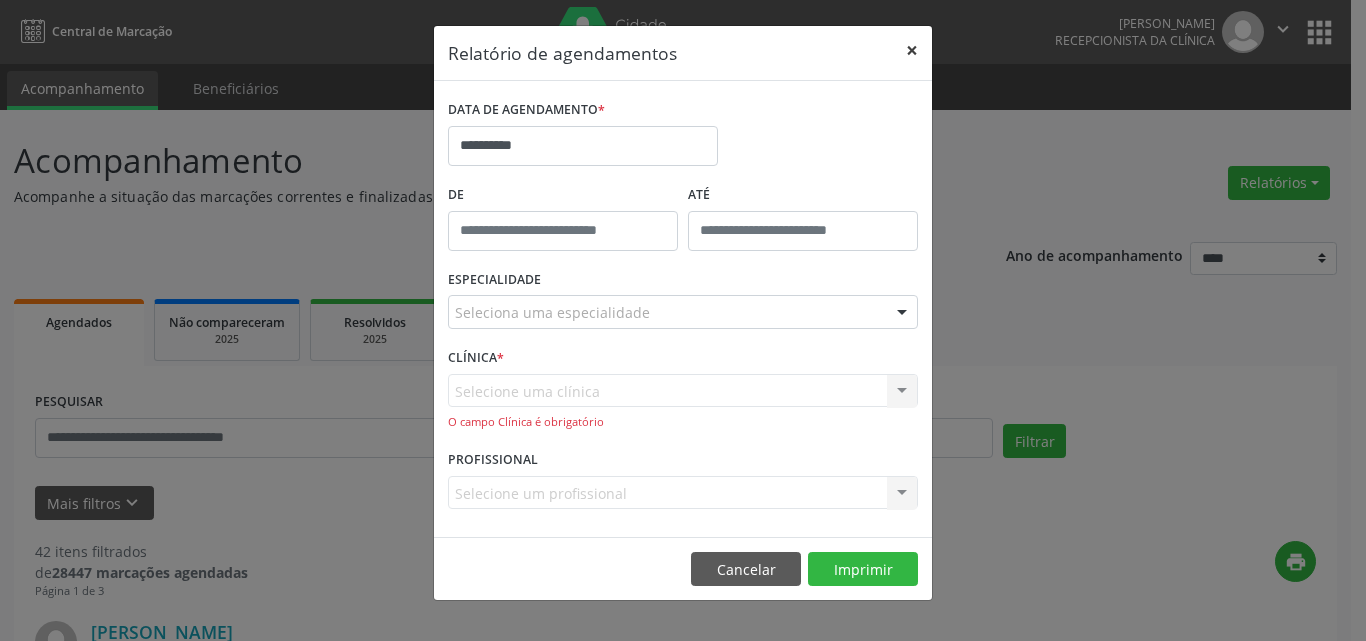 click on "×" at bounding box center (912, 50) 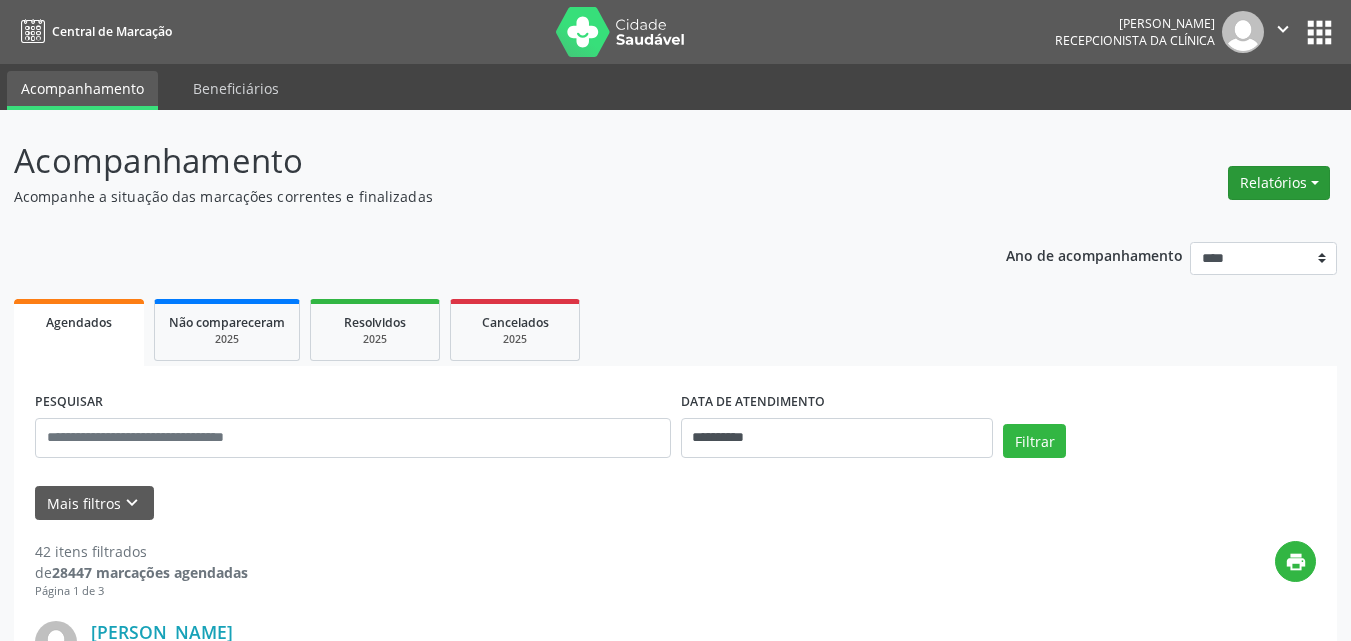 click on "Relatórios" at bounding box center (1279, 183) 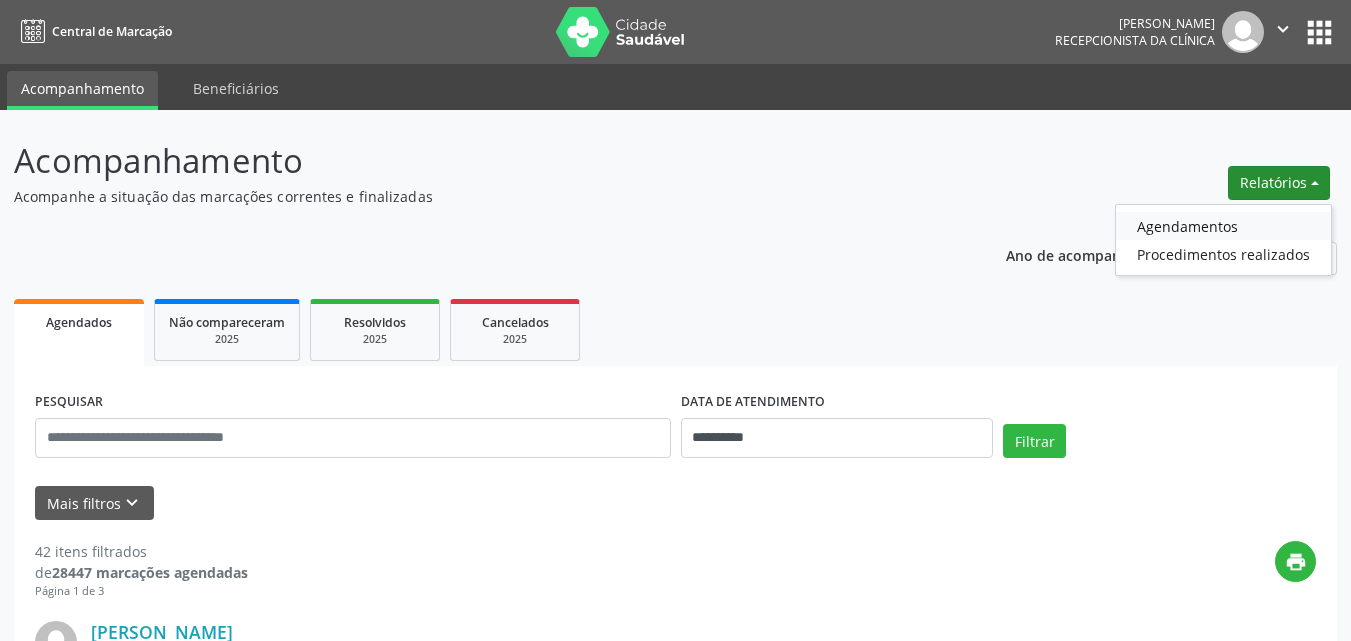 click on "Agendamentos" at bounding box center (1223, 226) 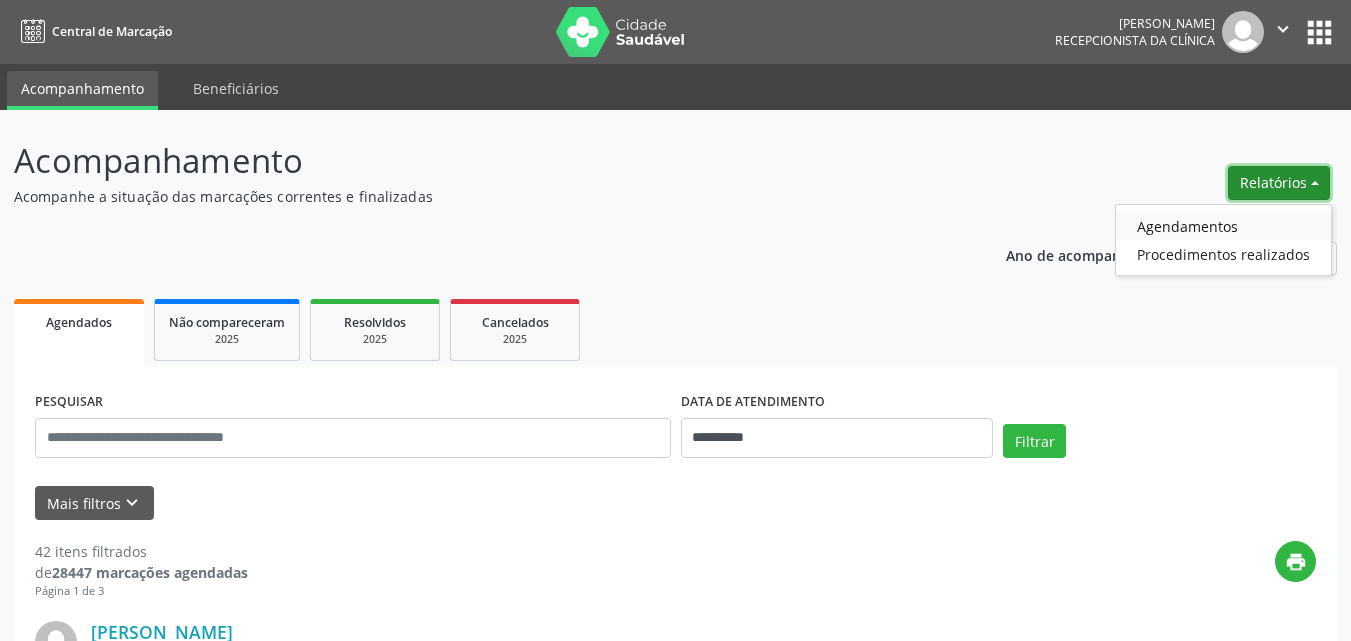 select on "*" 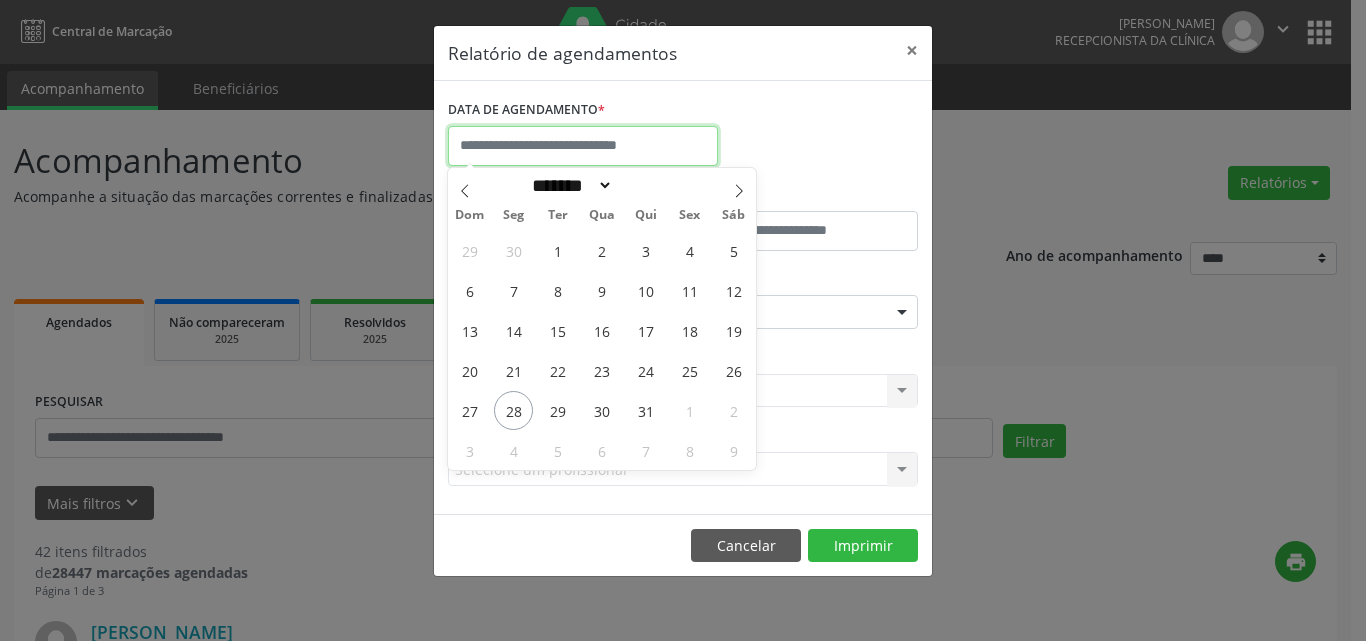 click at bounding box center (583, 146) 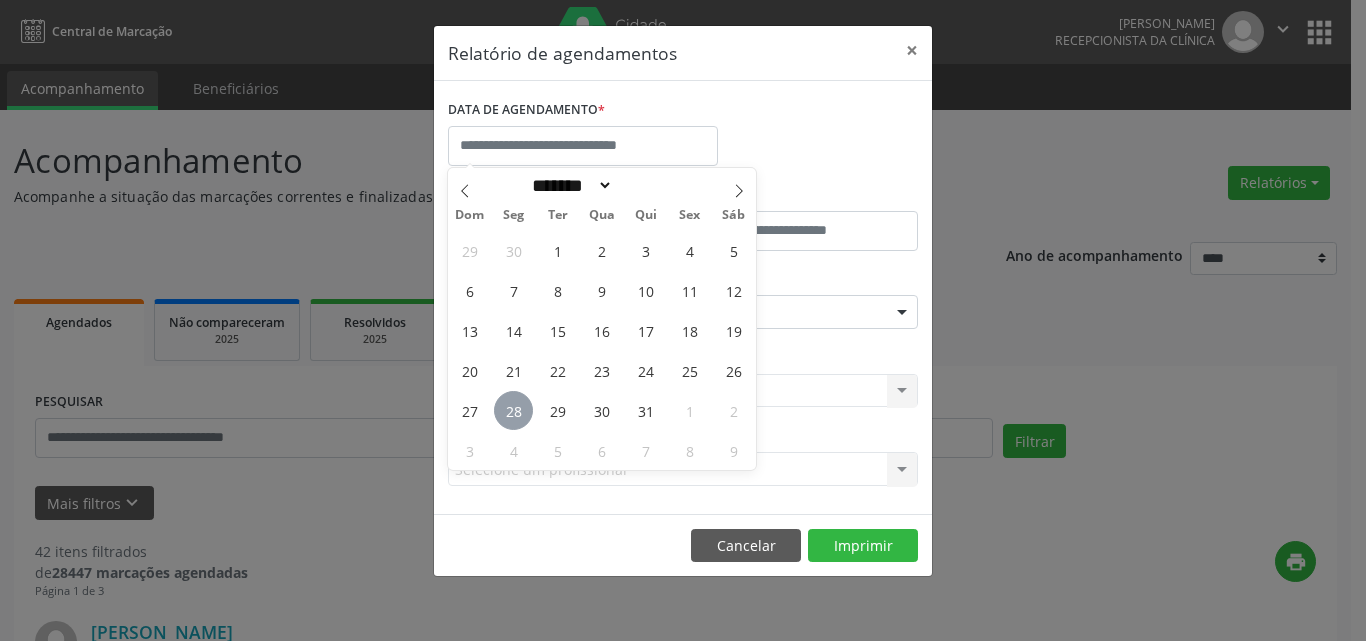 click on "28" at bounding box center [513, 410] 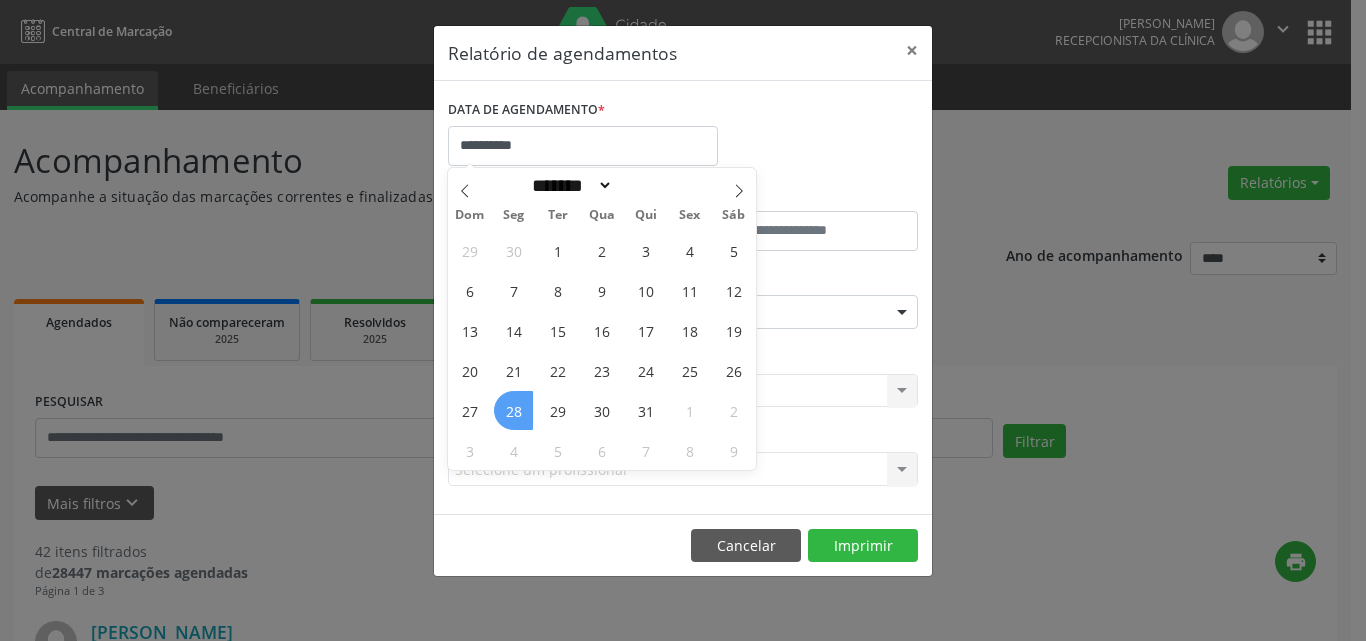 click on "28" at bounding box center [513, 410] 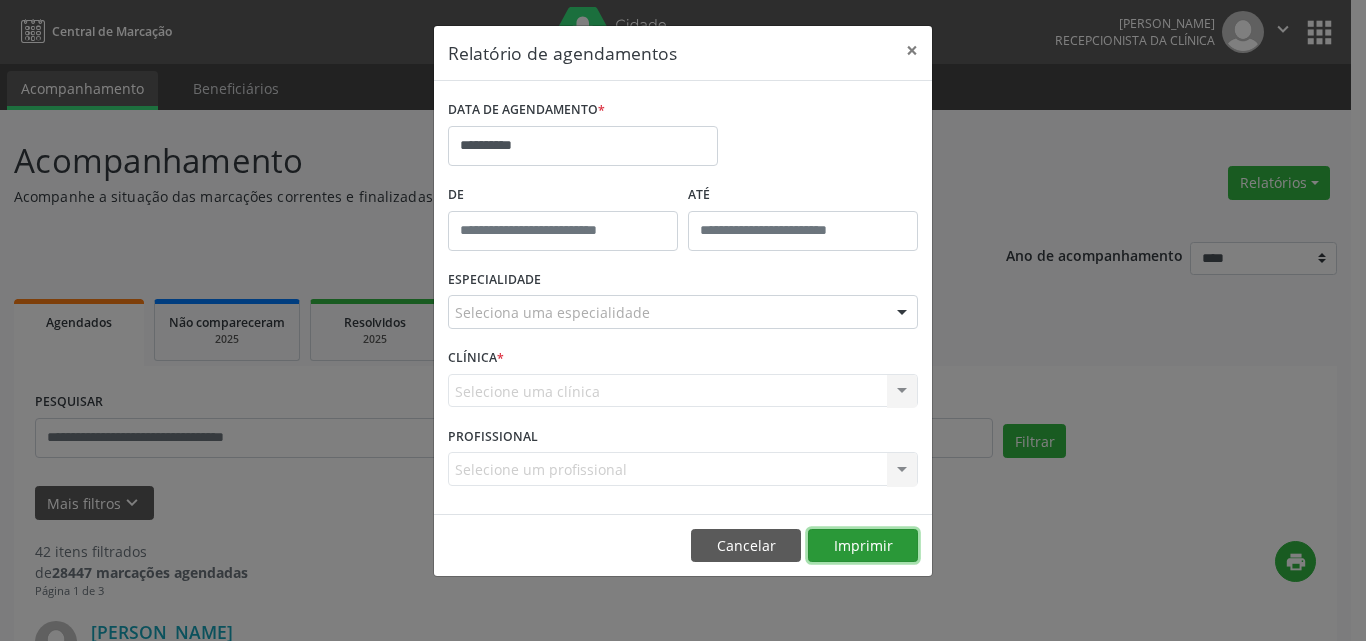 click on "Imprimir" at bounding box center (863, 546) 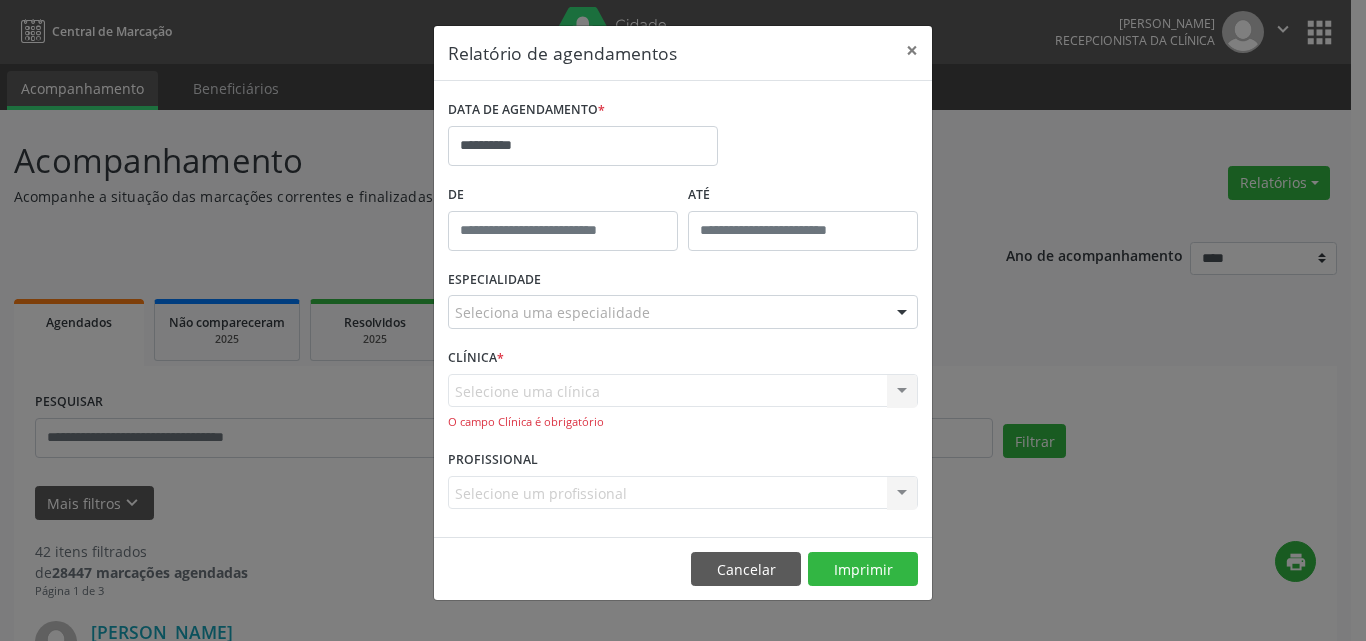 click on "Selecione uma clínica
Nenhum resultado encontrado para: "   "
Não há nenhuma opção para ser exibida.
O [GEOGRAPHIC_DATA] é obrigatório" at bounding box center [683, 402] 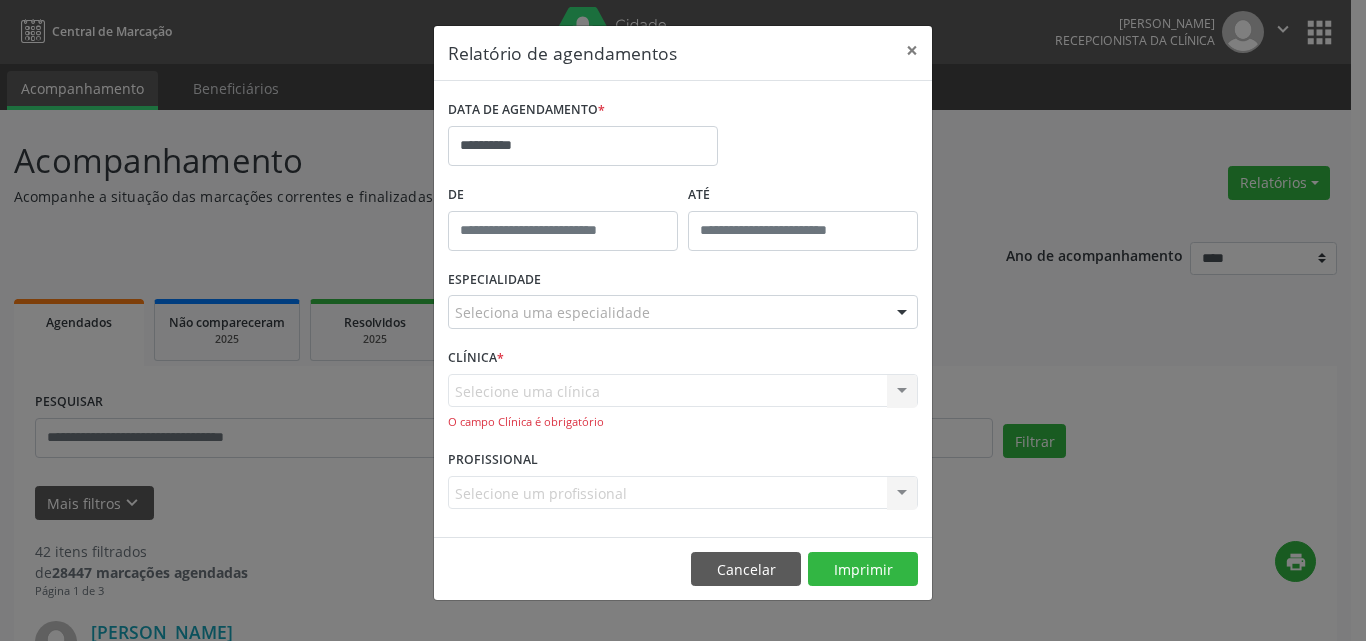 click on "CLÍNICA
*
Selecione uma clínica
Nenhum resultado encontrado para: "   "
Não há nenhuma opção para ser exibida.
O campo Clínica é obrigatório" at bounding box center [683, 394] 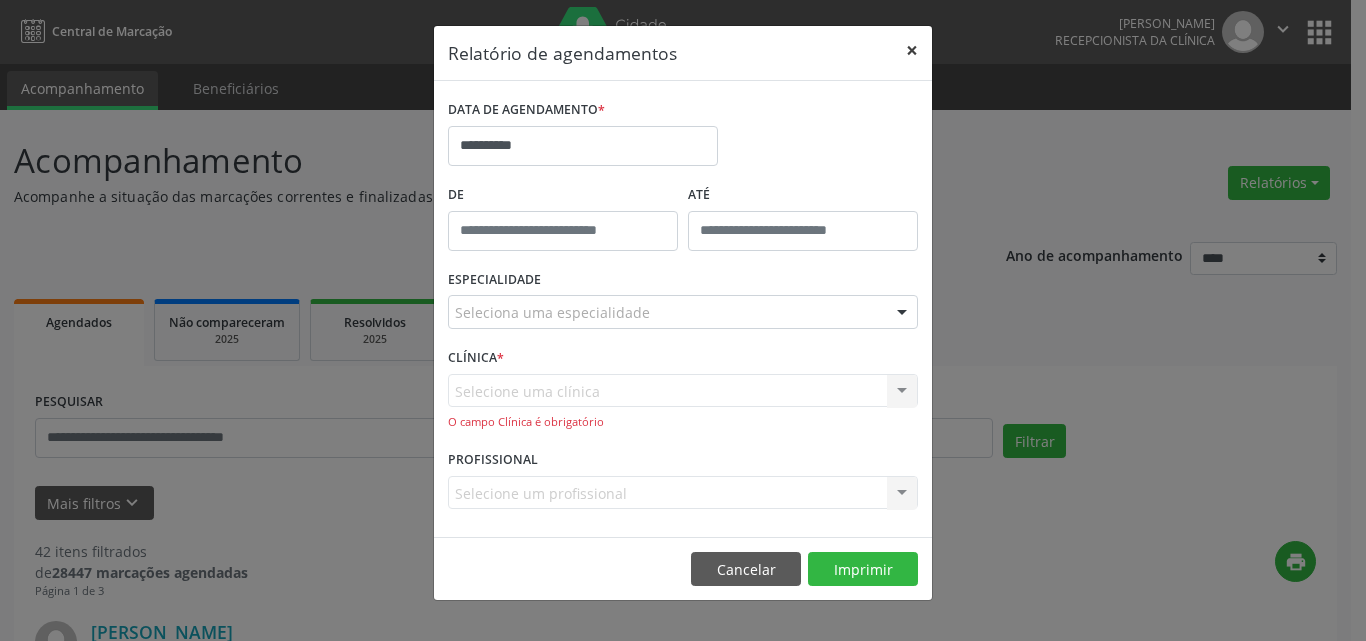 click on "×" at bounding box center [912, 50] 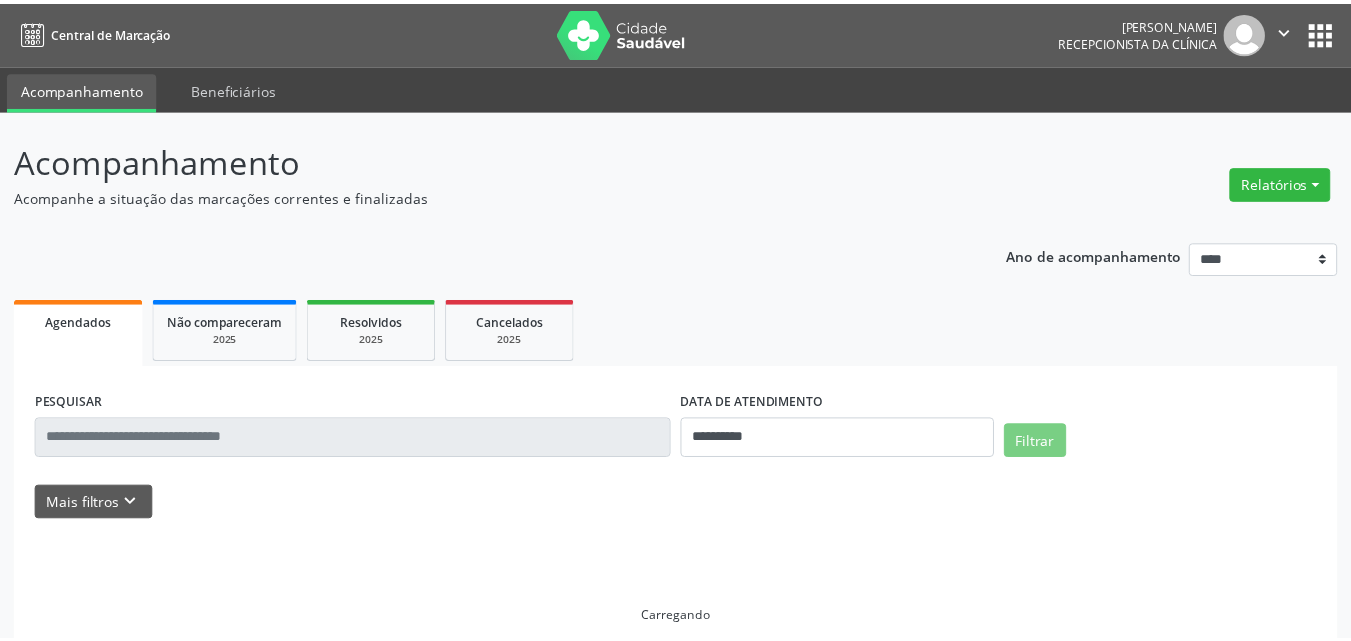 scroll, scrollTop: 0, scrollLeft: 0, axis: both 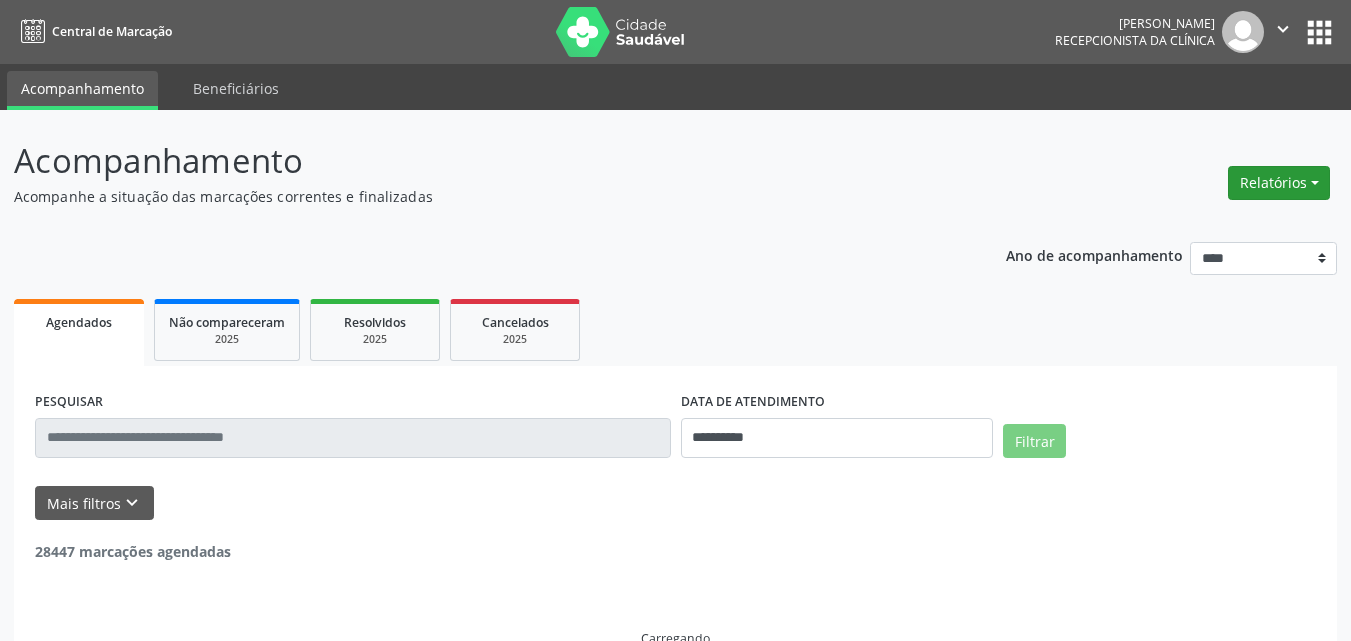 click on "Relatórios" at bounding box center [1279, 183] 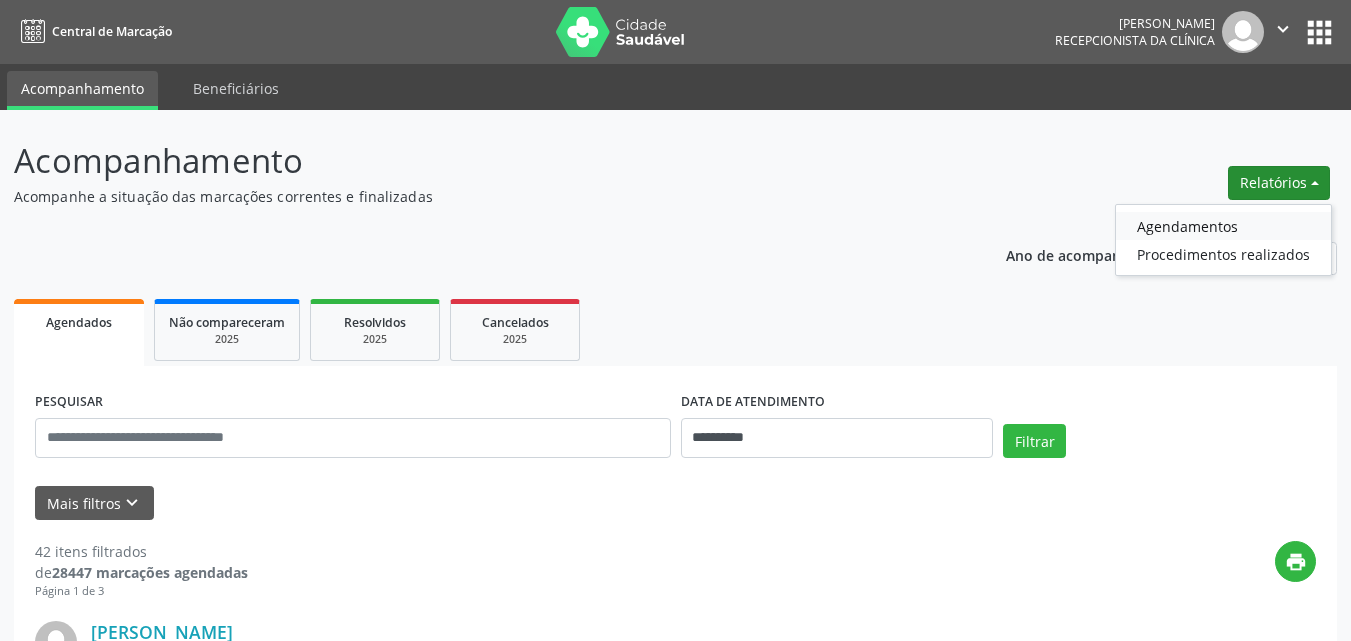 click on "Agendamentos" at bounding box center (1223, 226) 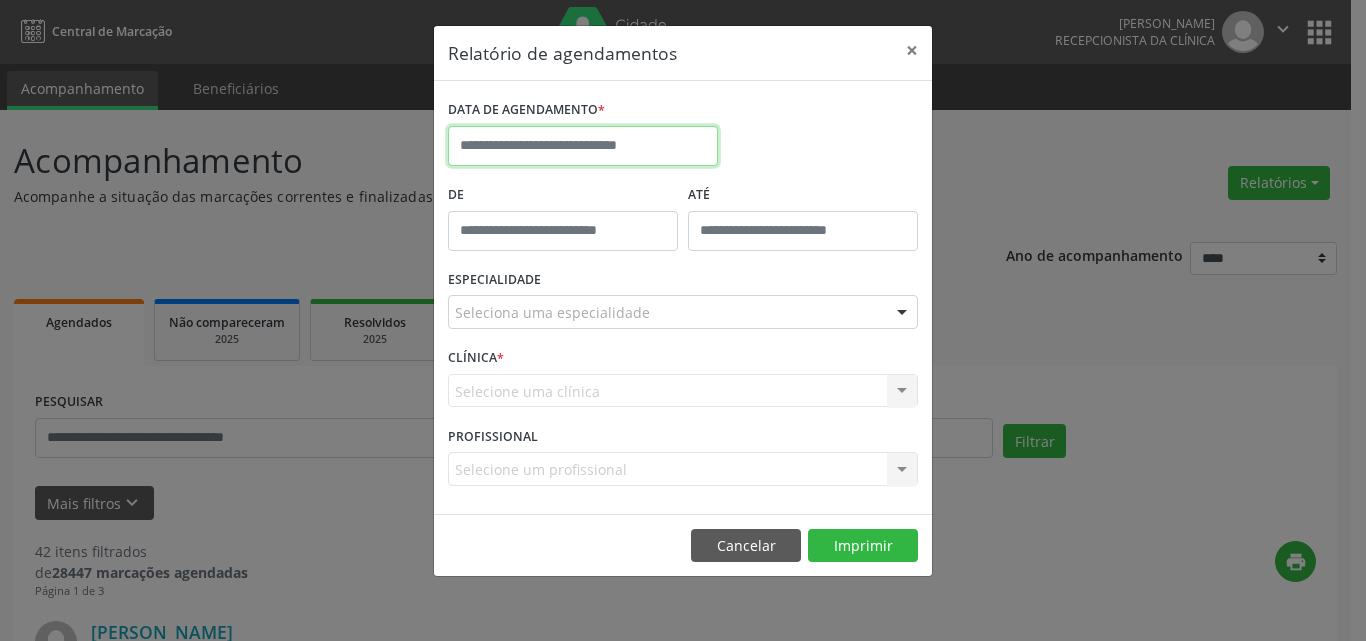 click at bounding box center (583, 146) 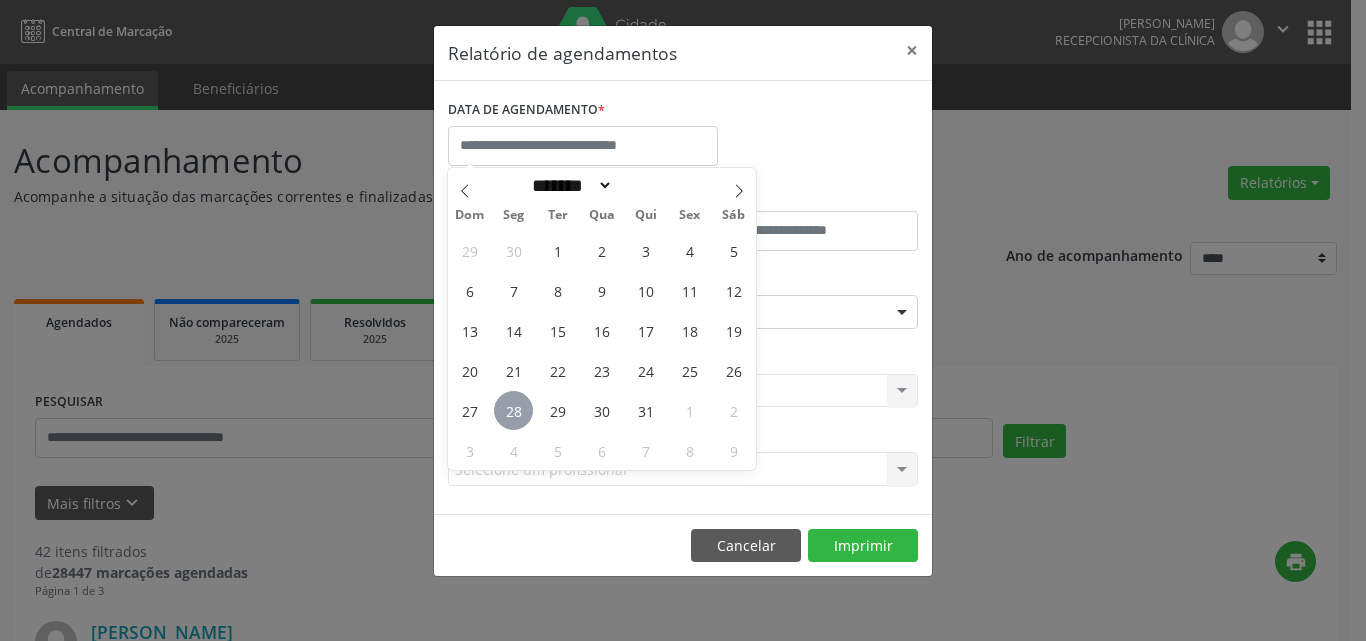 click on "28" at bounding box center (513, 410) 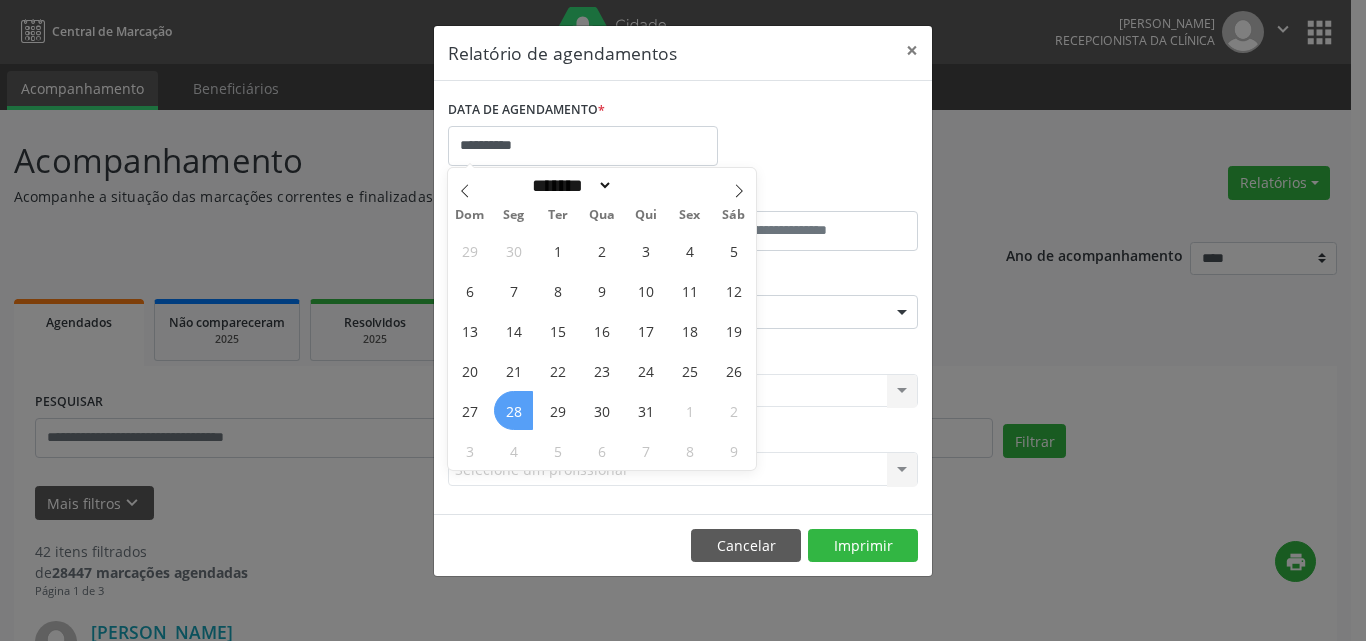 click on "28" at bounding box center (513, 410) 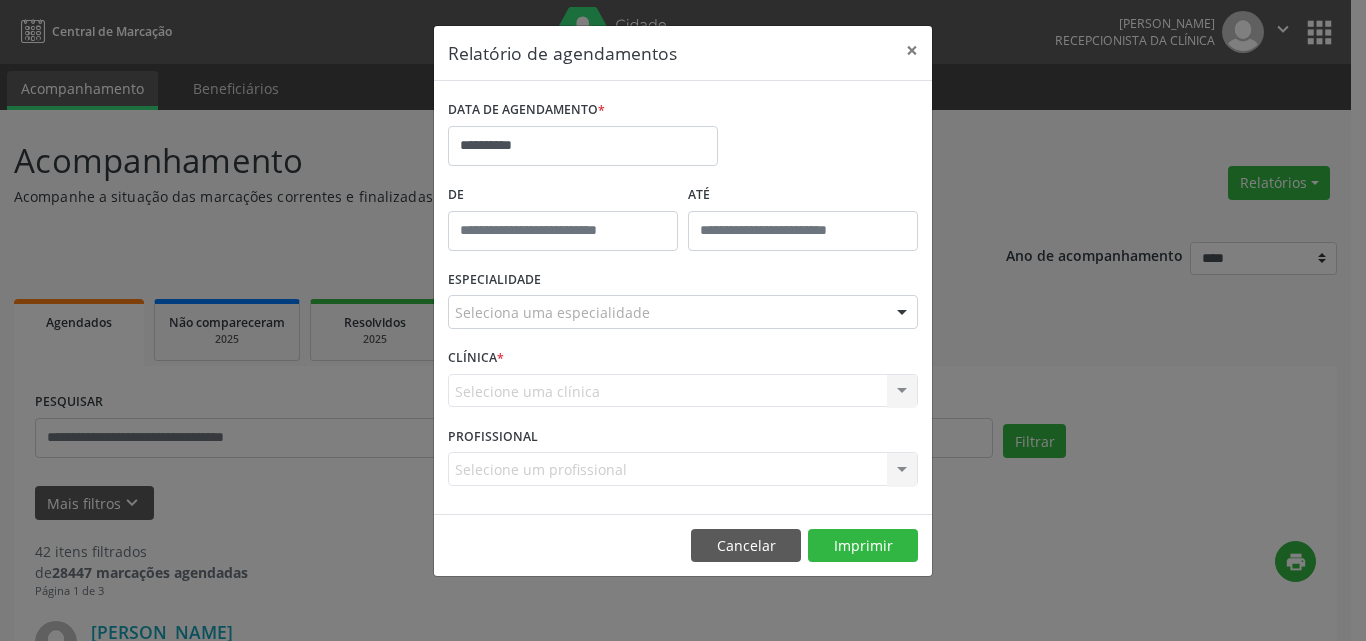 click on "Selecione uma clínica
Nenhum resultado encontrado para: "   "
Não há nenhuma opção para ser exibida." at bounding box center (683, 391) 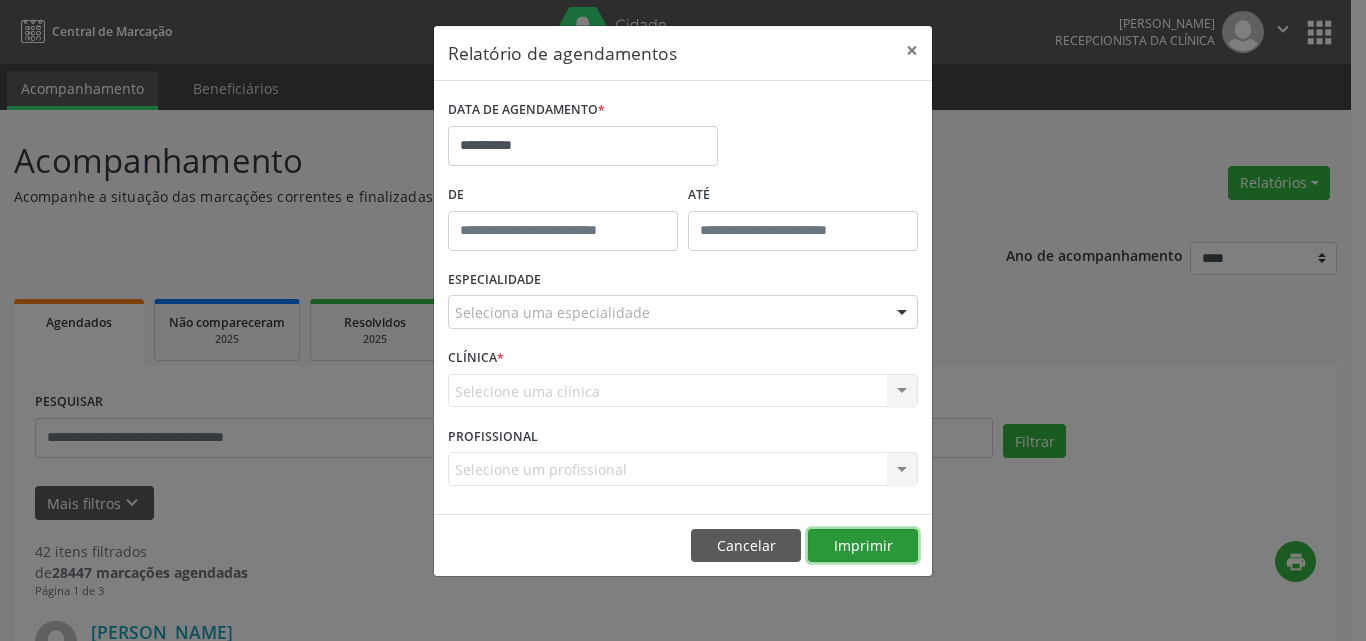 click on "Imprimir" at bounding box center [863, 546] 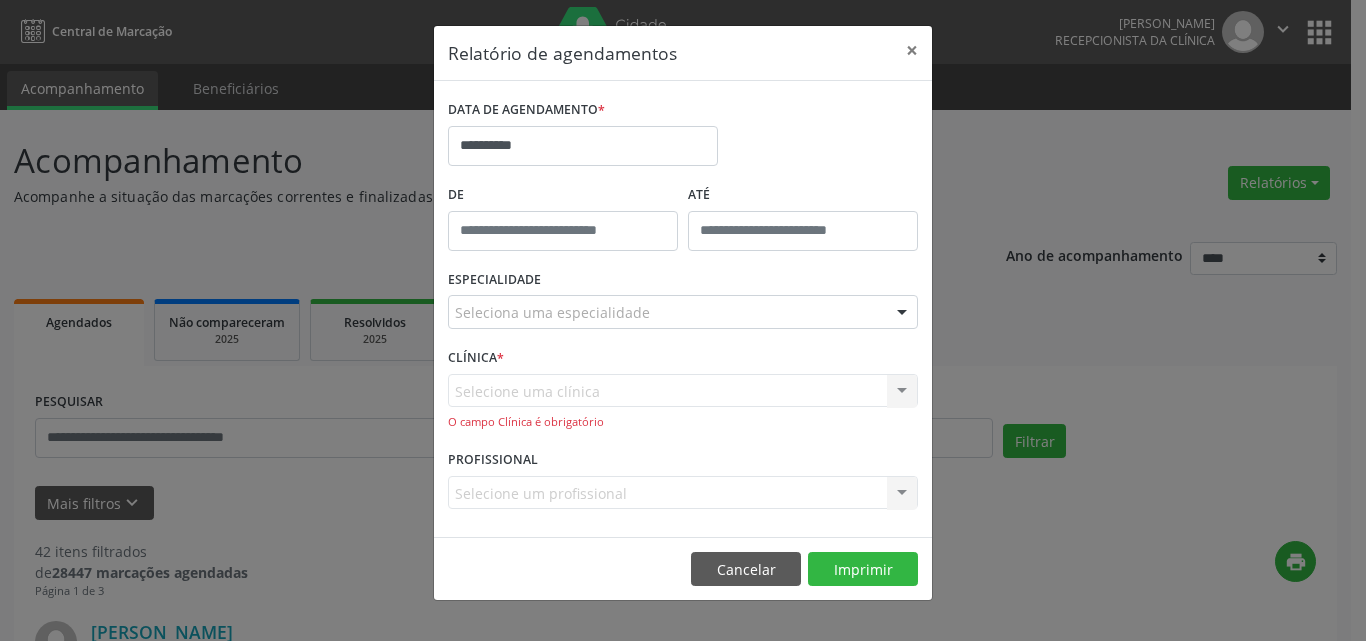 click on "Selecione uma clínica
Nenhum resultado encontrado para: "   "
Não há nenhuma opção para ser exibida.
O [GEOGRAPHIC_DATA] é obrigatório" at bounding box center (683, 402) 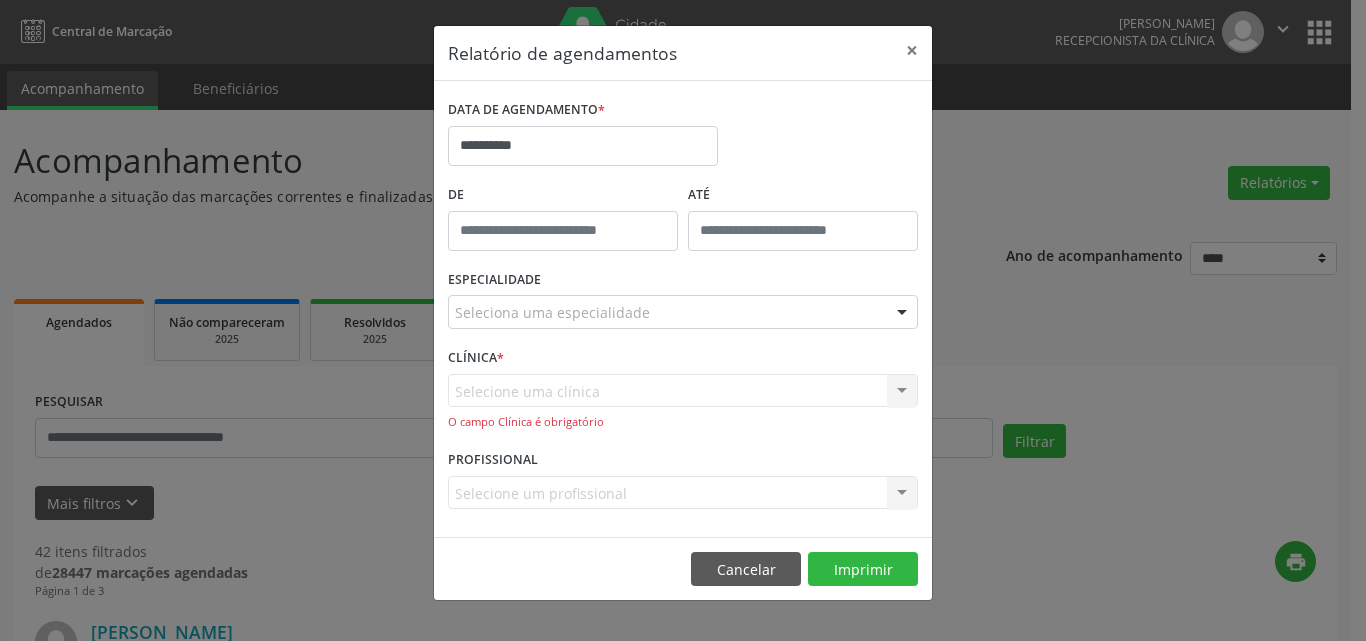 click on "Selecione uma clínica
Nenhum resultado encontrado para: "   "
Não há nenhuma opção para ser exibida.
O [GEOGRAPHIC_DATA] é obrigatório" at bounding box center (683, 402) 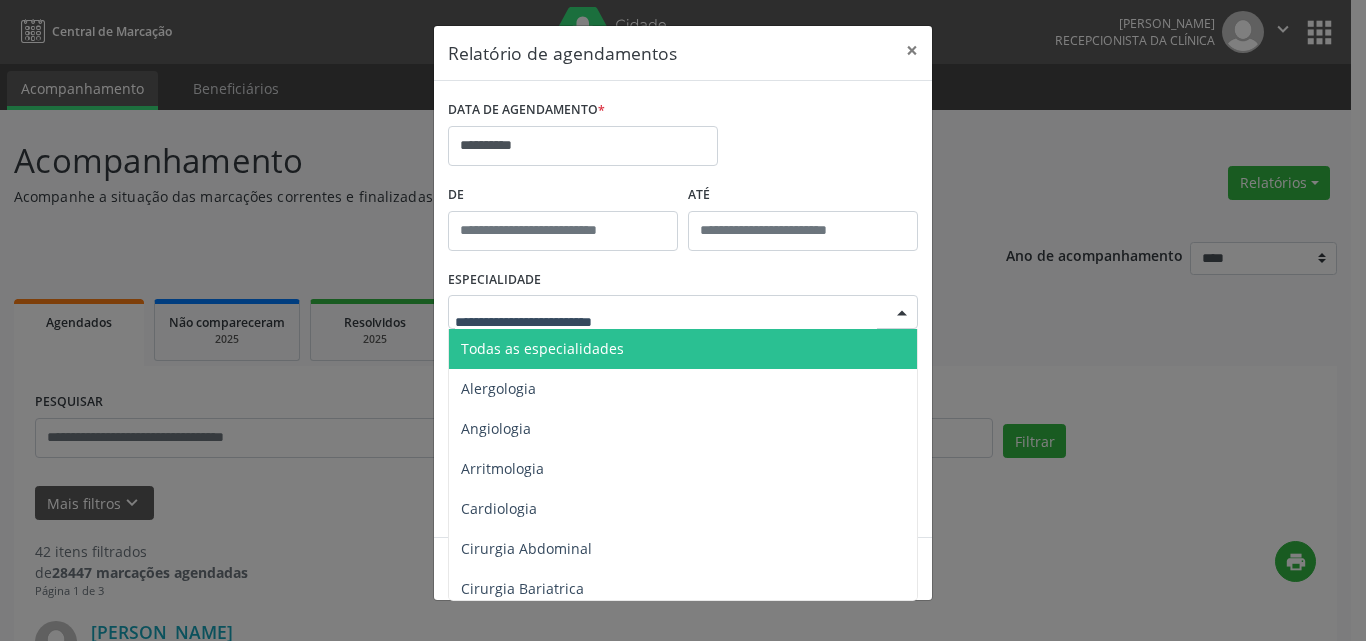 click at bounding box center (683, 312) 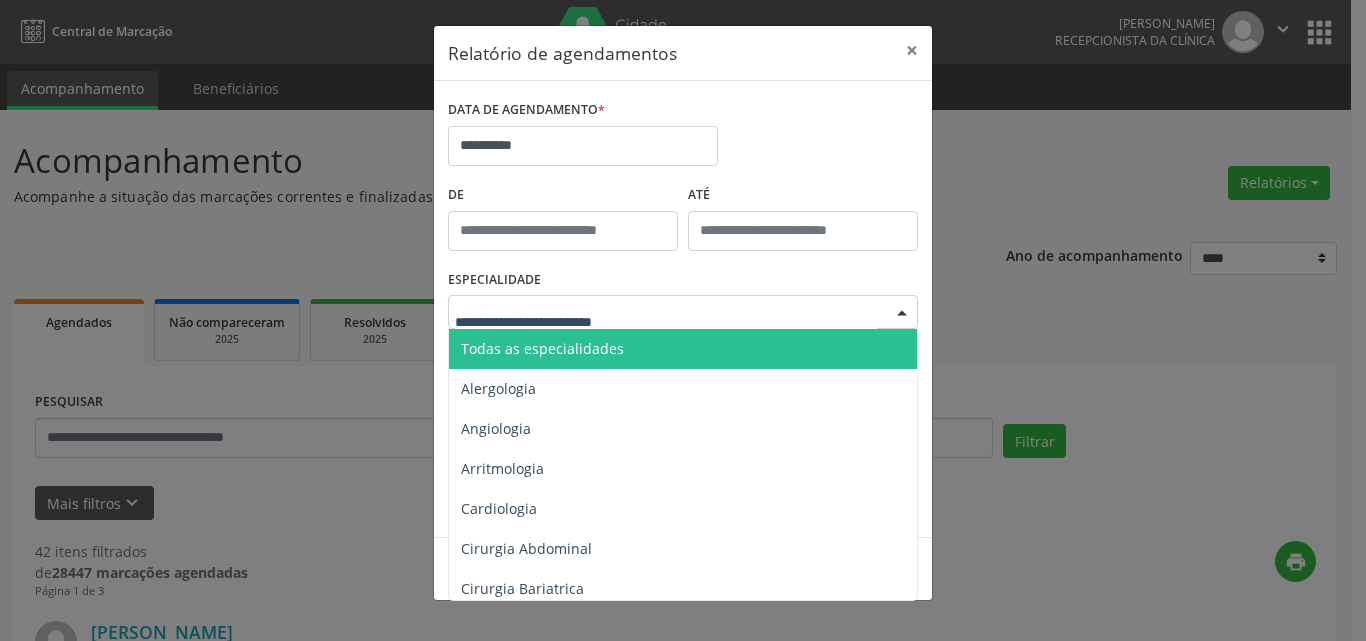 click on "Todas as especialidades" at bounding box center (542, 348) 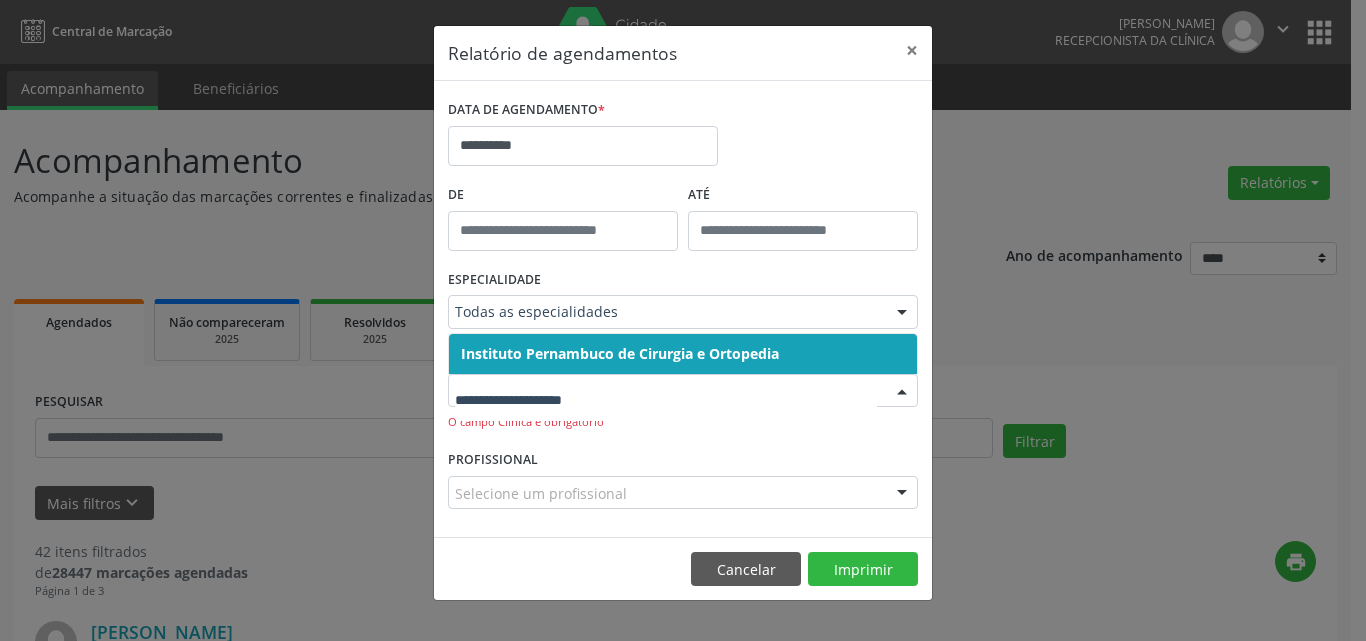 click on "Instituto Pernambuco de Cirurgia e Ortopedia" at bounding box center (620, 353) 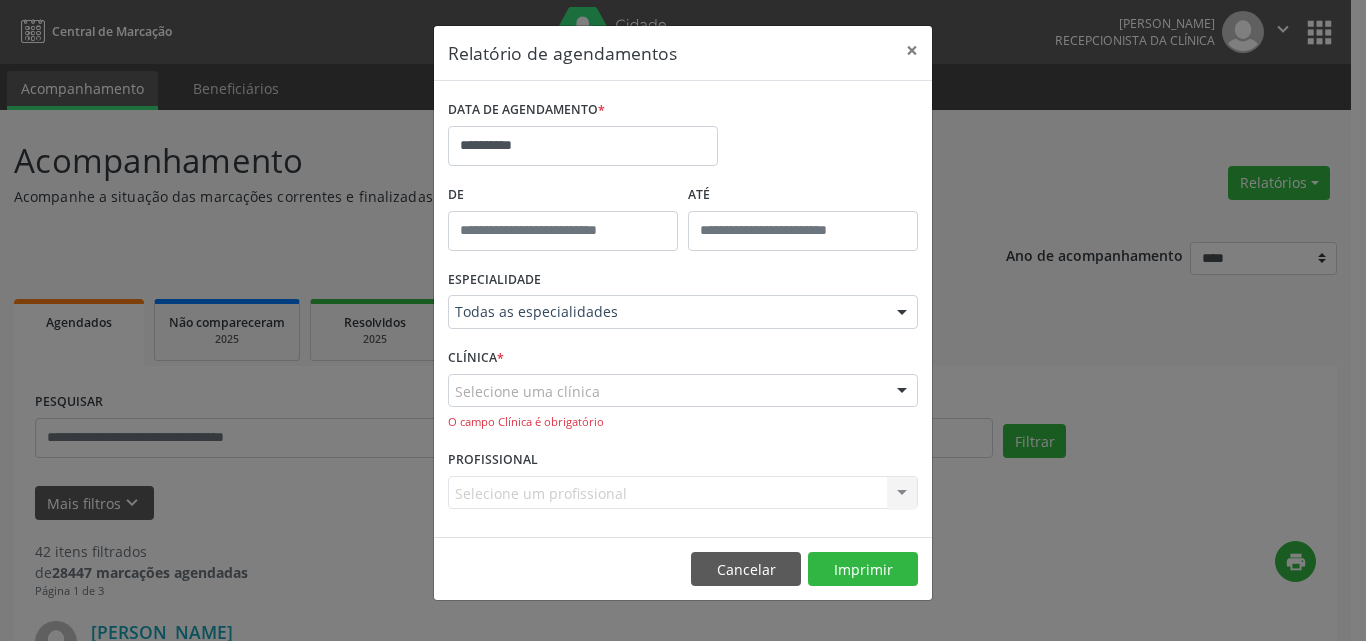 click on "Selecione uma clínica" at bounding box center [683, 391] 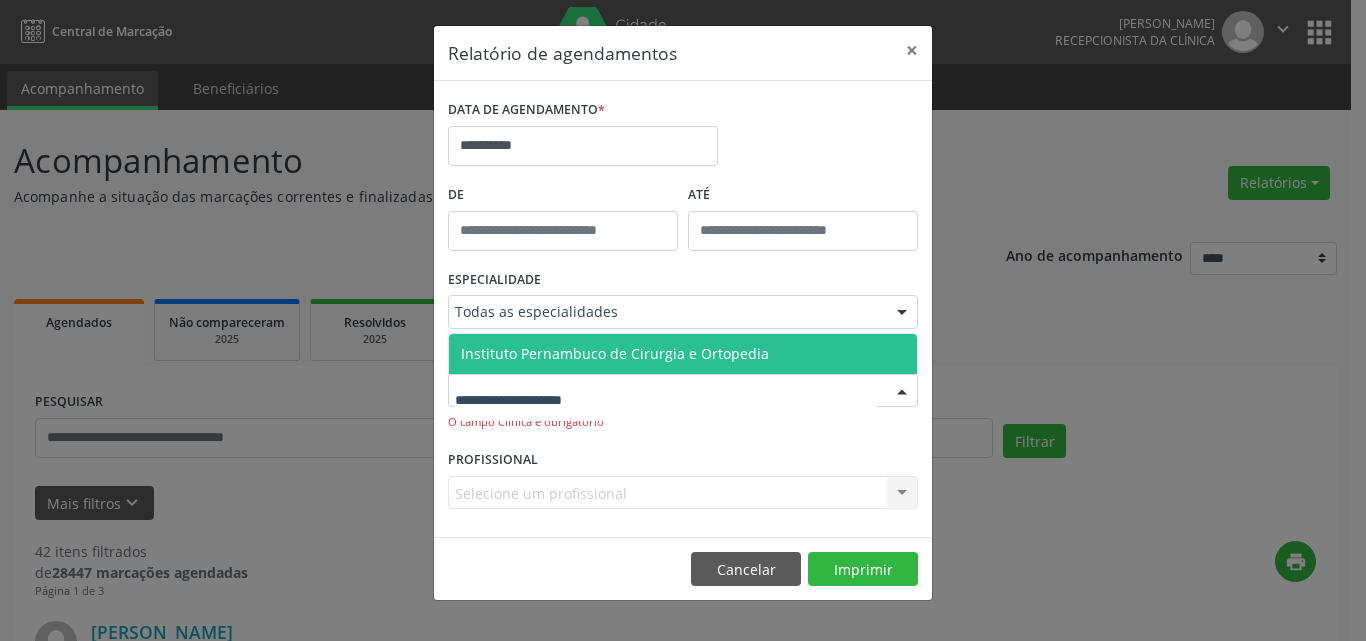 click on "Instituto Pernambuco de Cirurgia e Ortopedia" at bounding box center [615, 353] 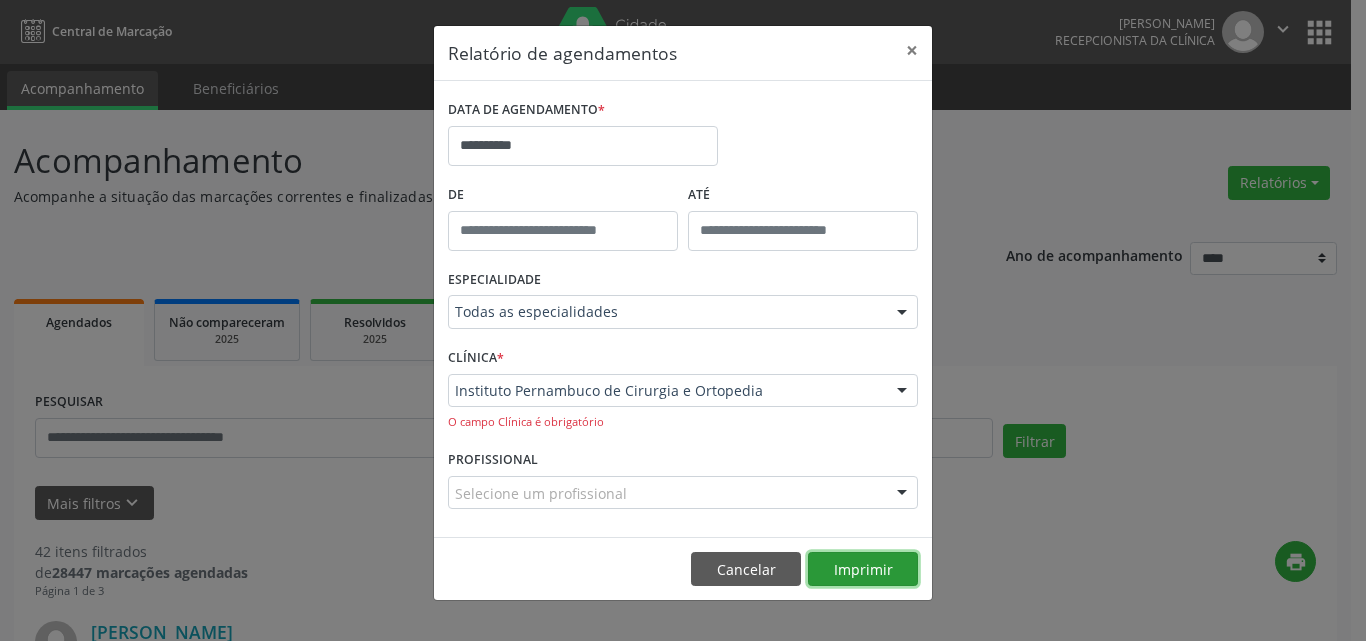click on "Imprimir" at bounding box center (863, 569) 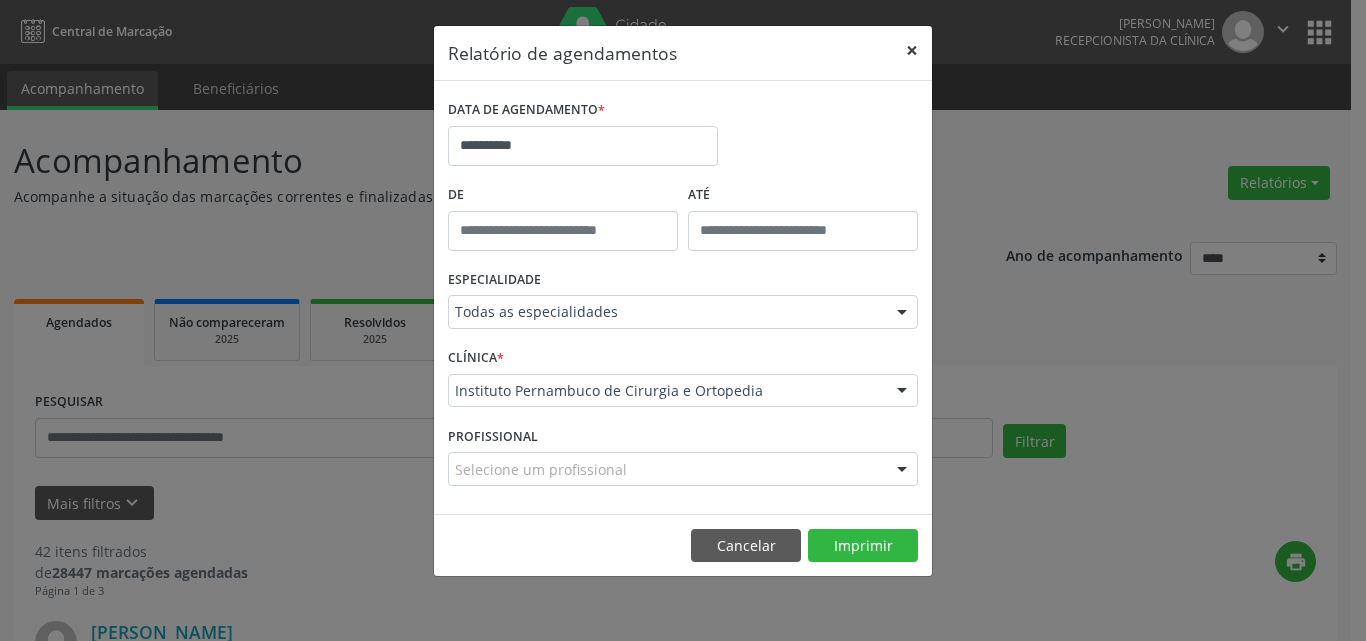 click on "×" at bounding box center [912, 50] 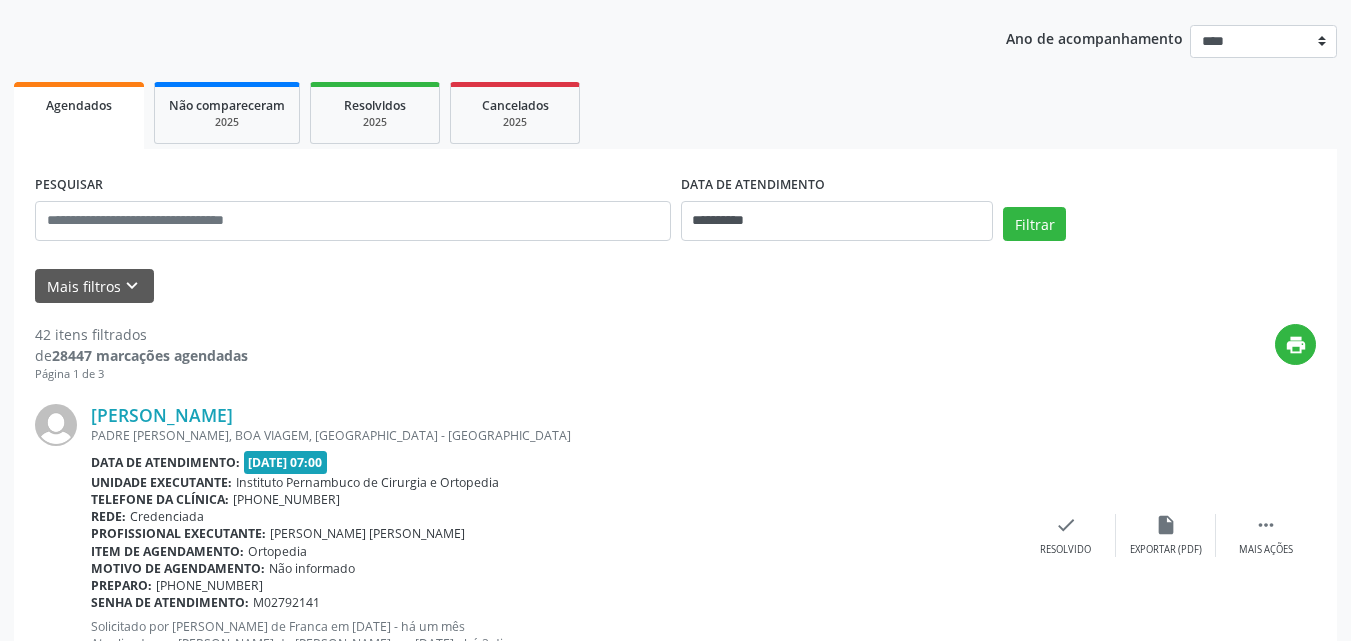 scroll, scrollTop: 200, scrollLeft: 0, axis: vertical 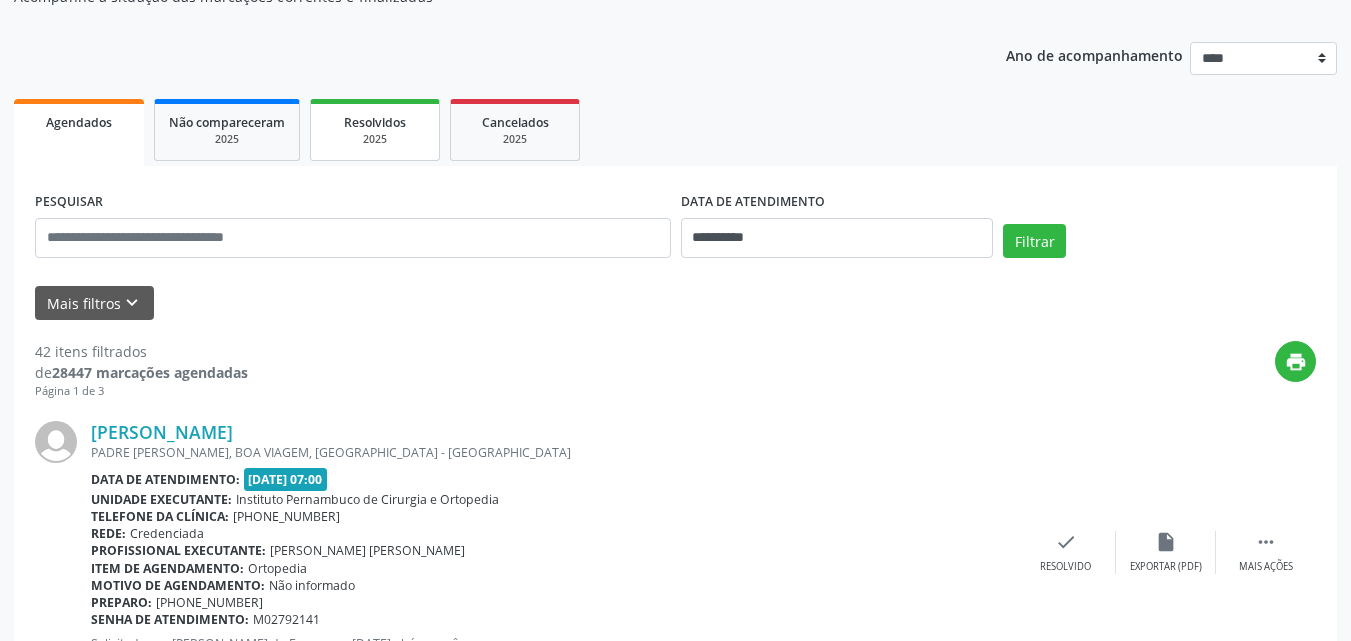 click on "Resolvidos" at bounding box center (375, 122) 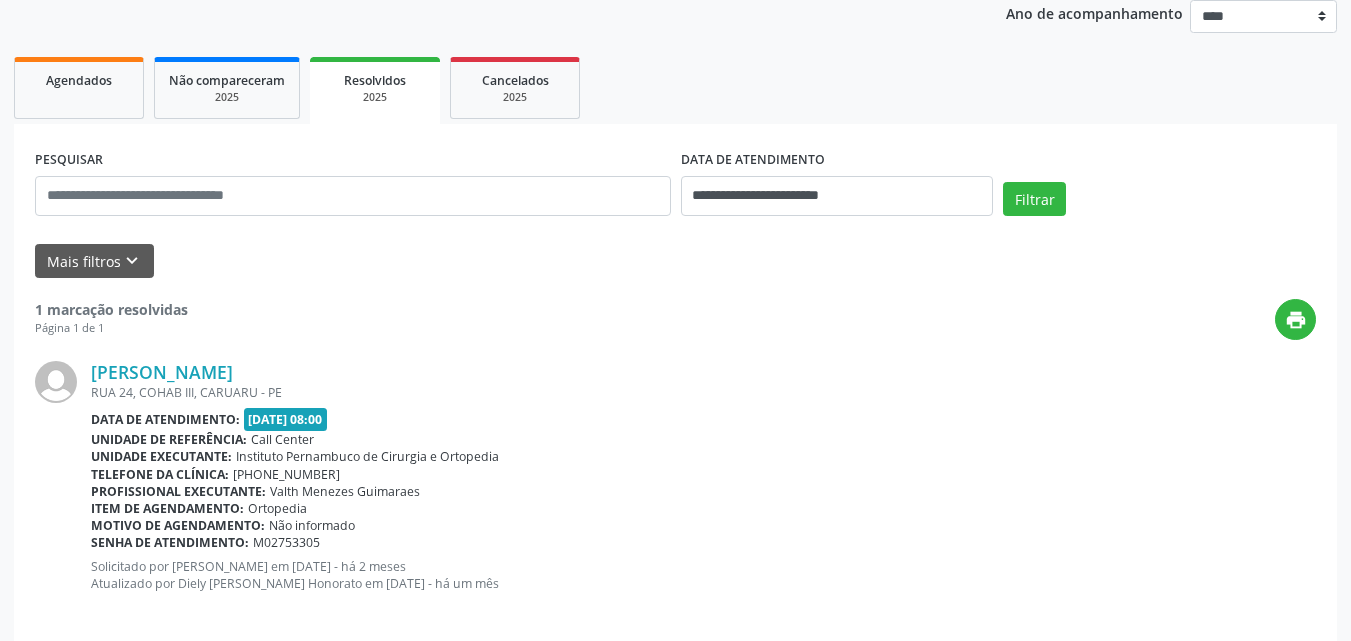 scroll, scrollTop: 264, scrollLeft: 0, axis: vertical 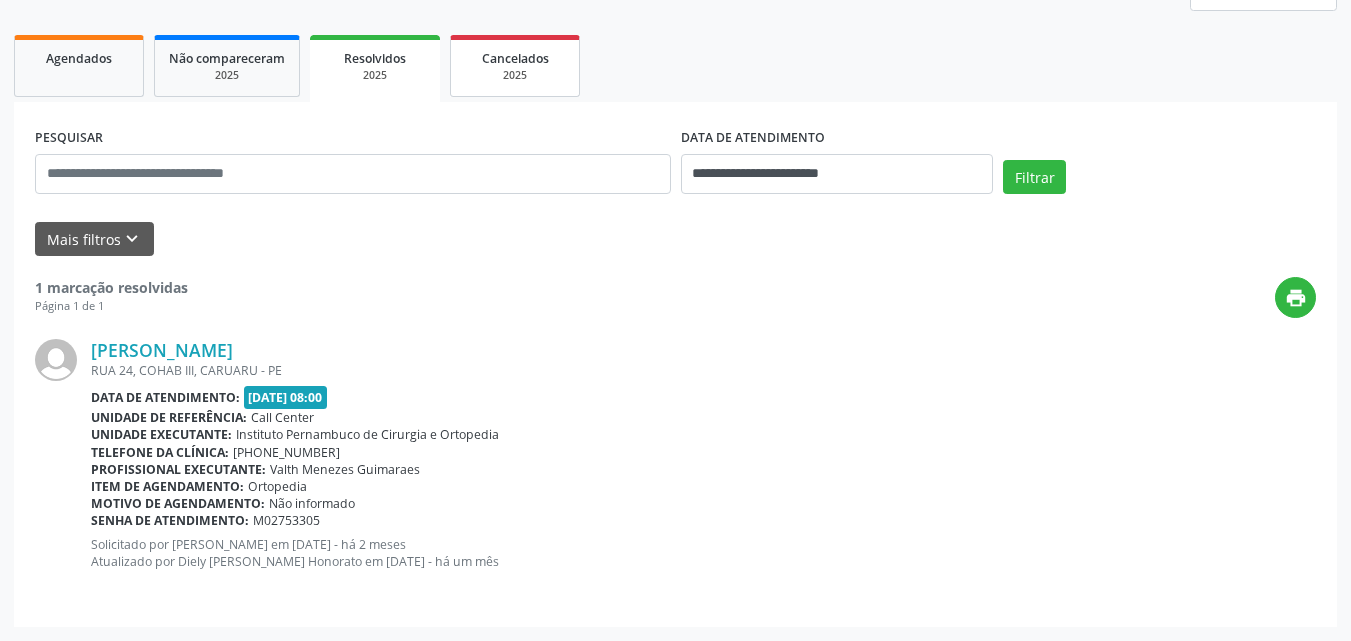 click on "Cancelados
2025" at bounding box center (515, 66) 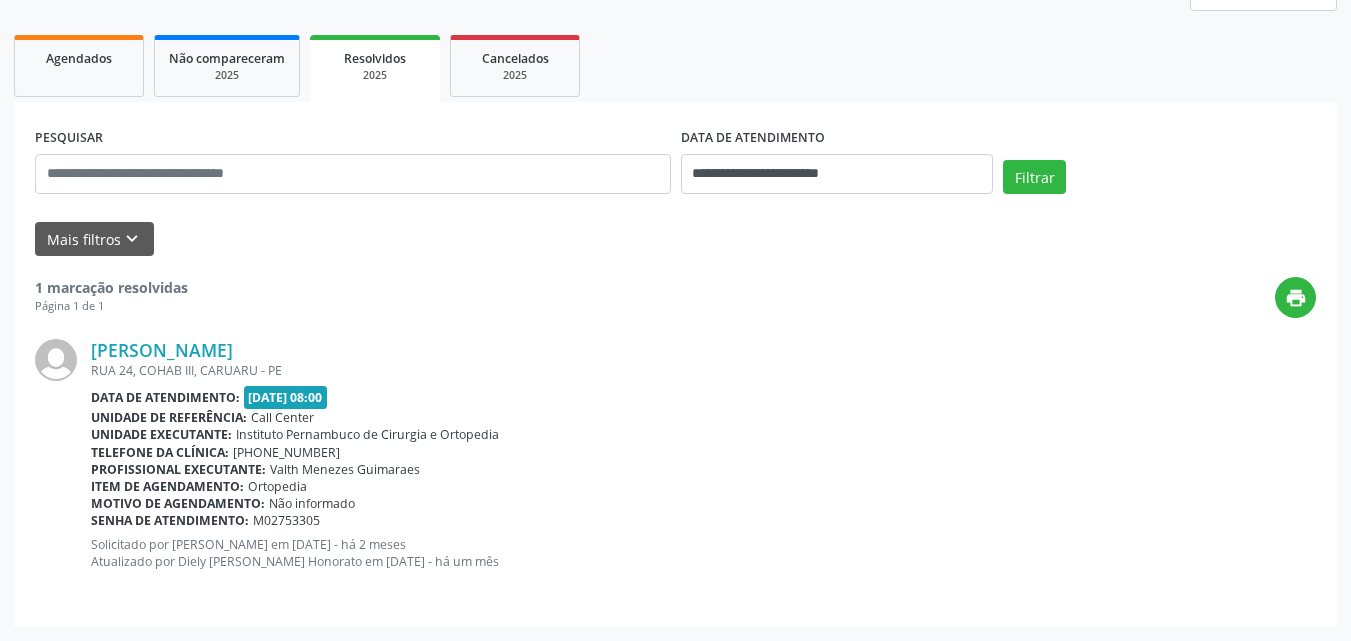 scroll, scrollTop: 0, scrollLeft: 0, axis: both 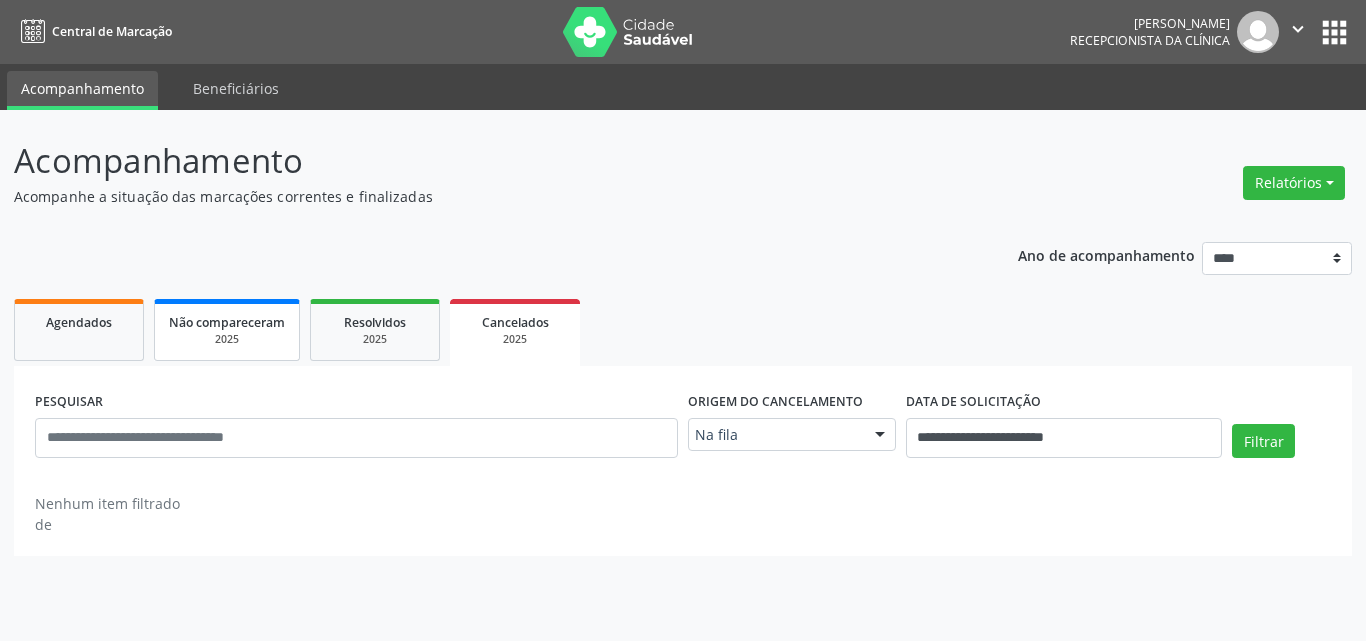 click on "Não compareceram" at bounding box center (227, 321) 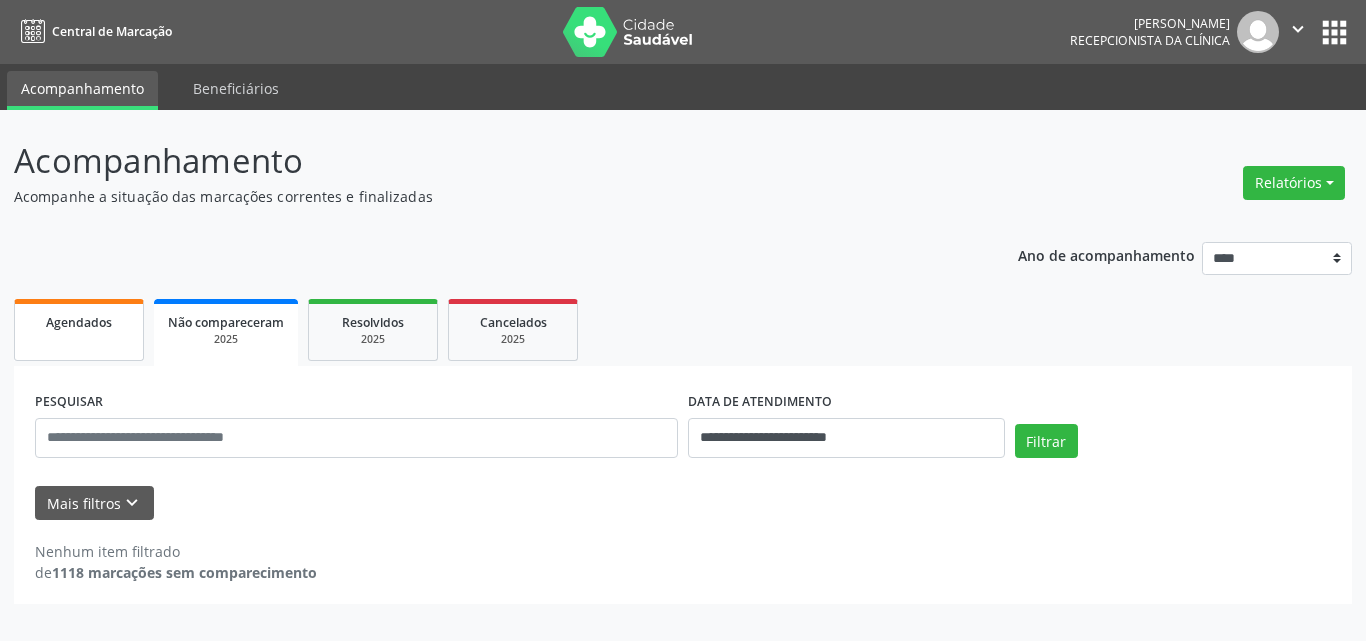 click on "Agendados" at bounding box center [79, 322] 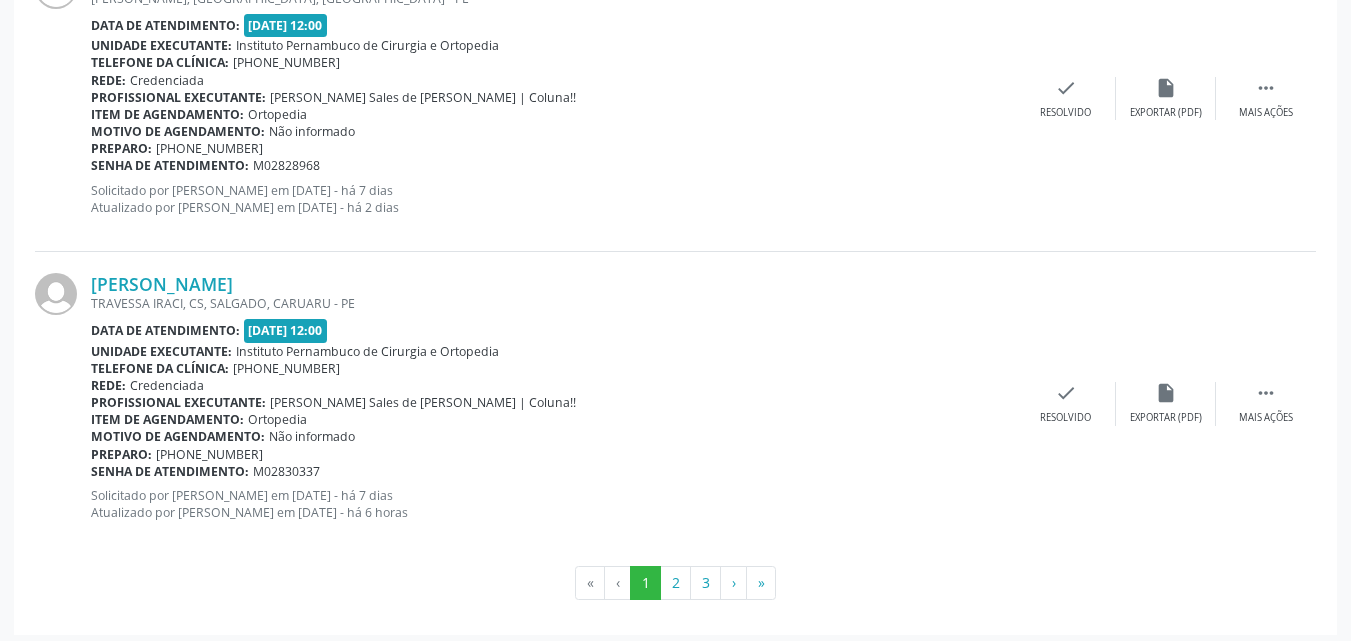scroll, scrollTop: 4632, scrollLeft: 0, axis: vertical 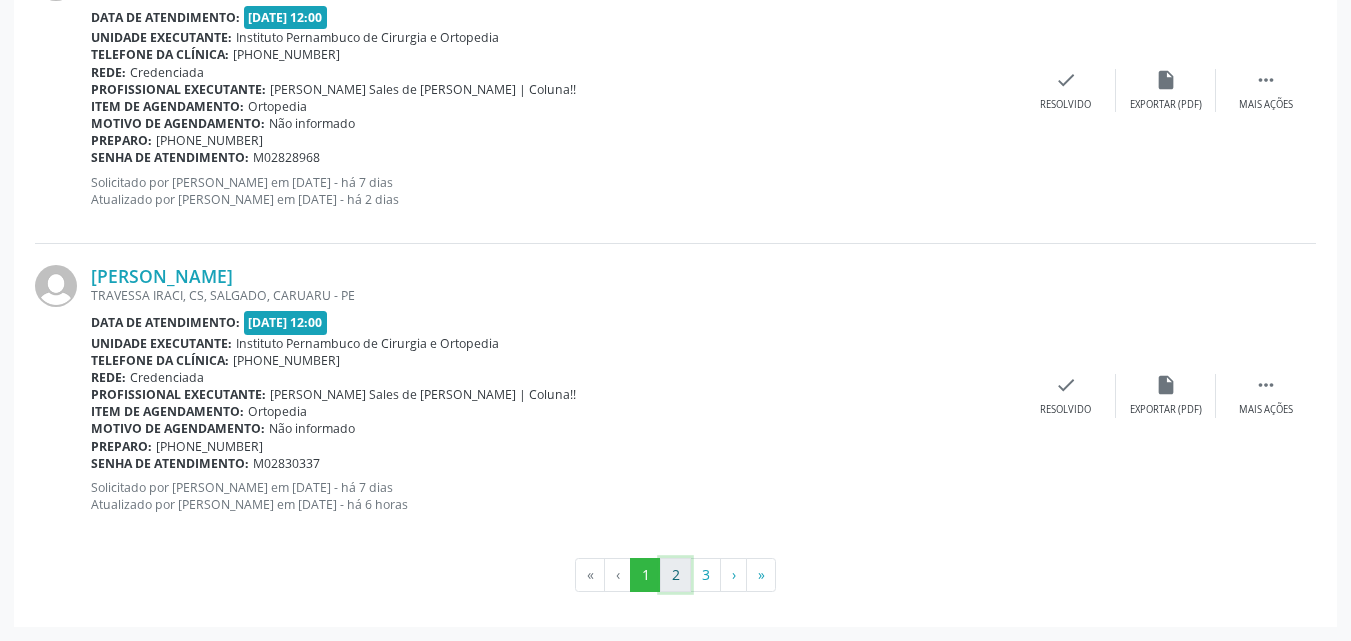 click on "2" at bounding box center [675, 575] 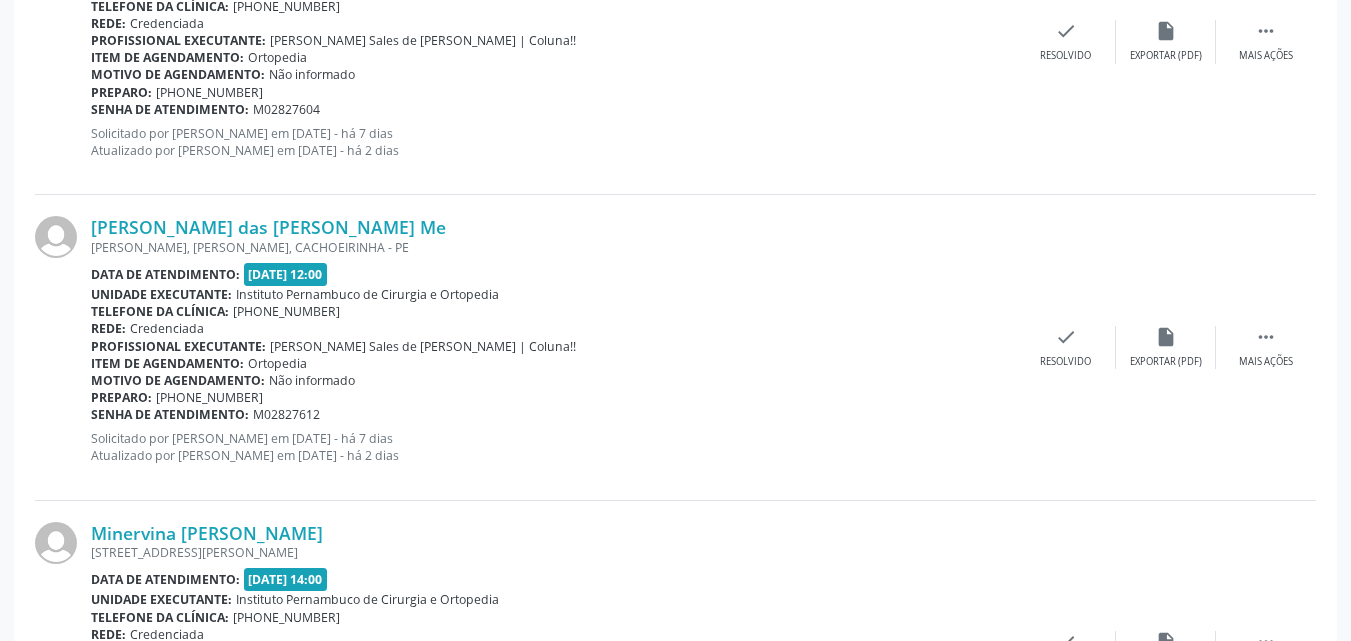 scroll, scrollTop: 1532, scrollLeft: 0, axis: vertical 